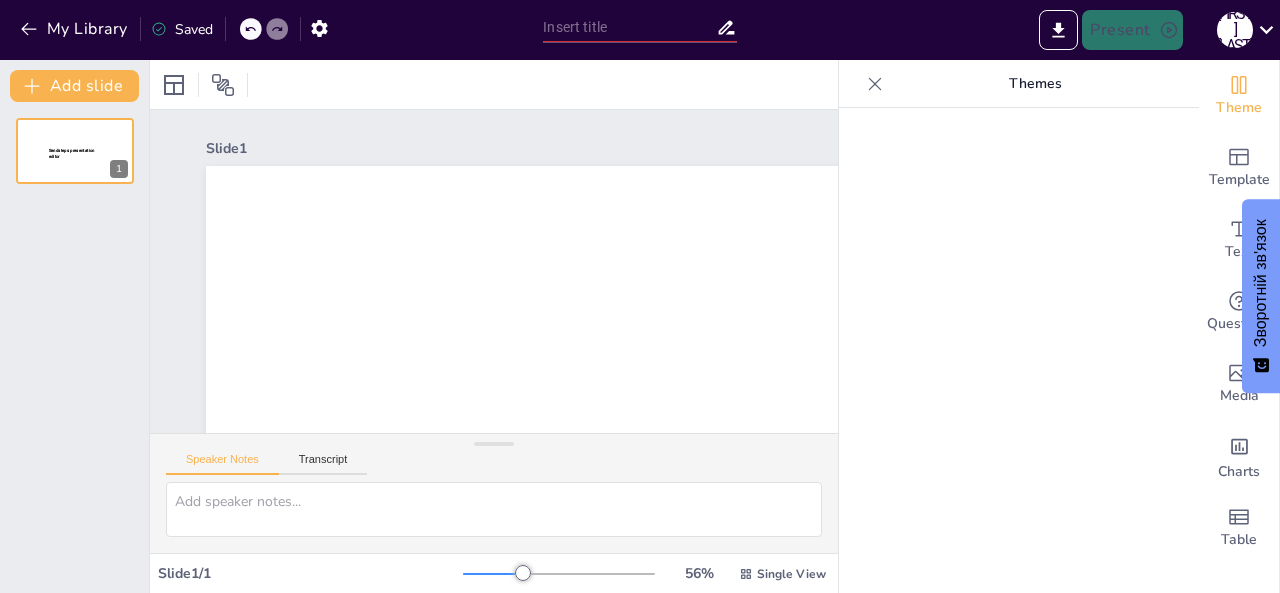 scroll, scrollTop: 0, scrollLeft: 0, axis: both 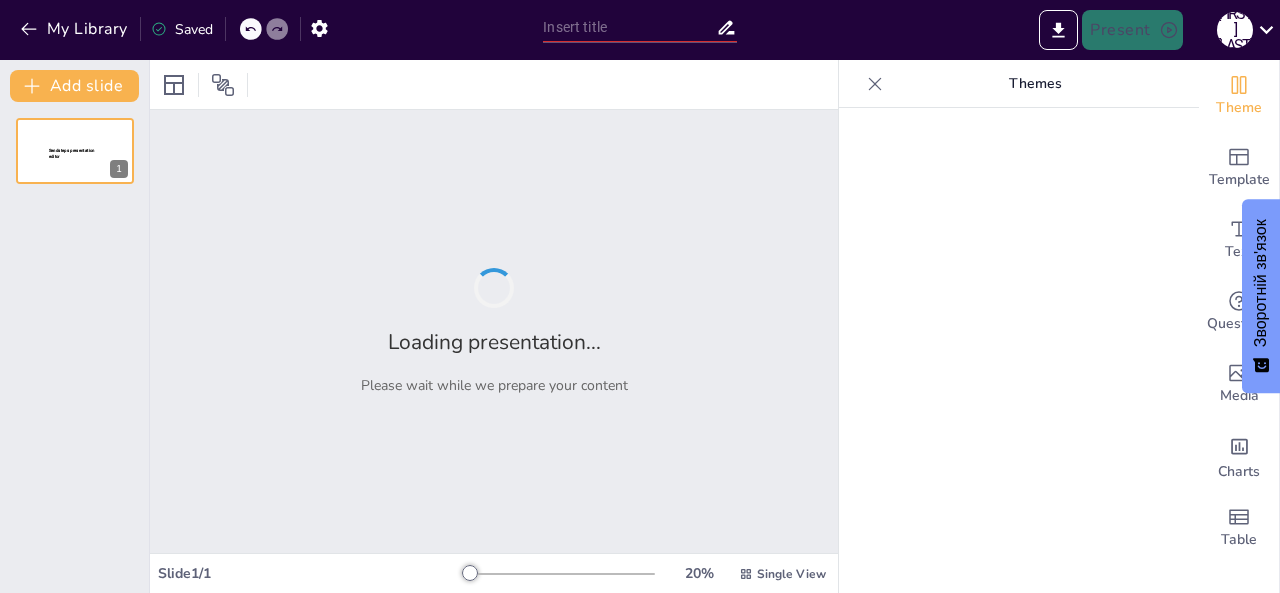 type on "Античність: Витоки цивілізації" 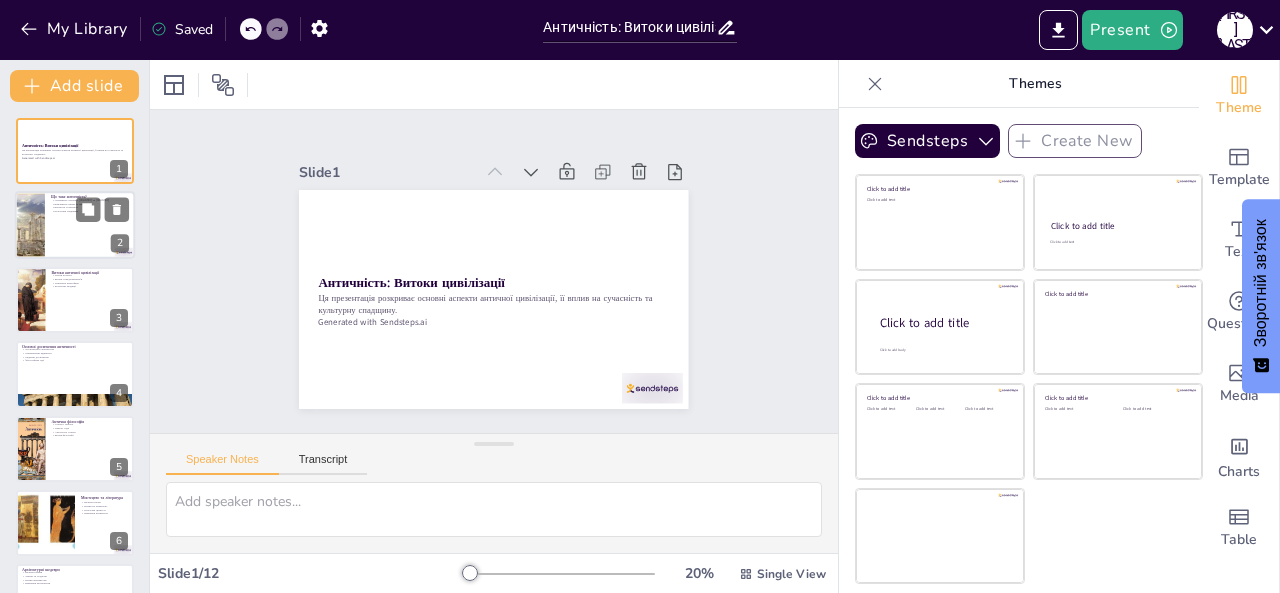 click at bounding box center (75, 226) 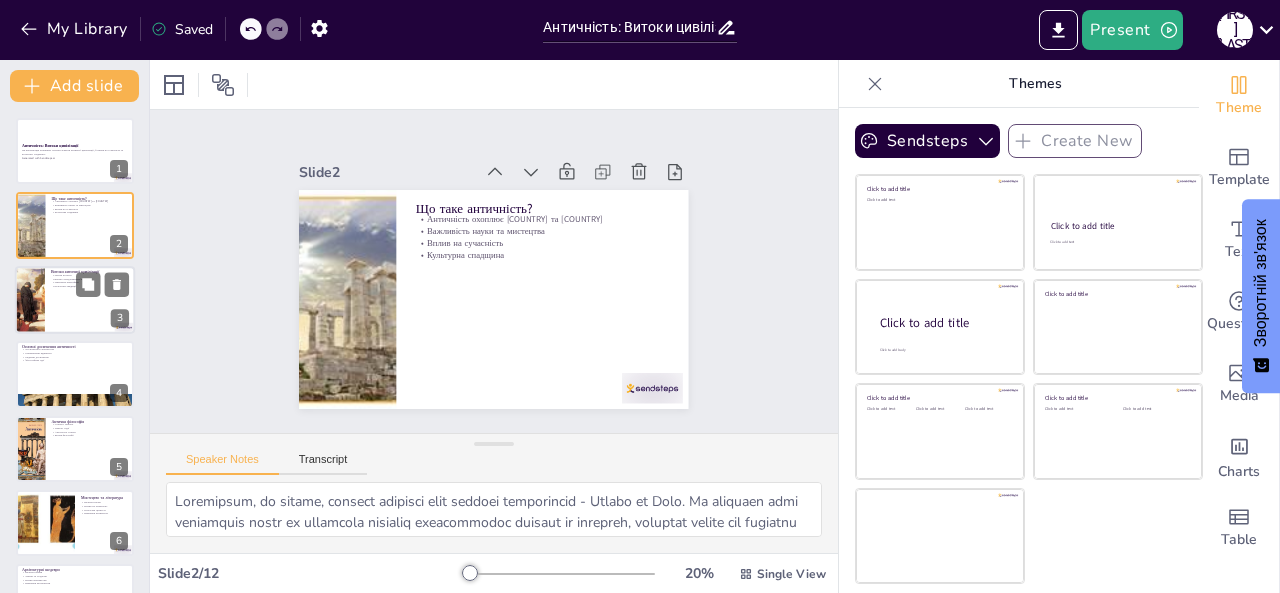 click at bounding box center [75, 300] 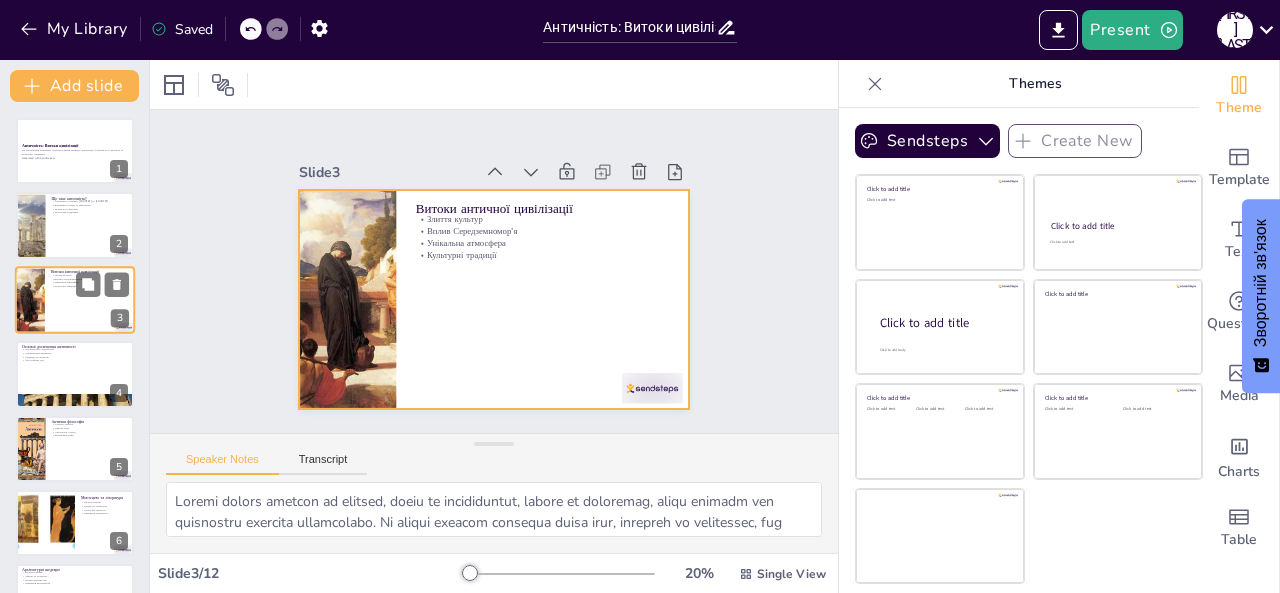 click at bounding box center (75, 300) 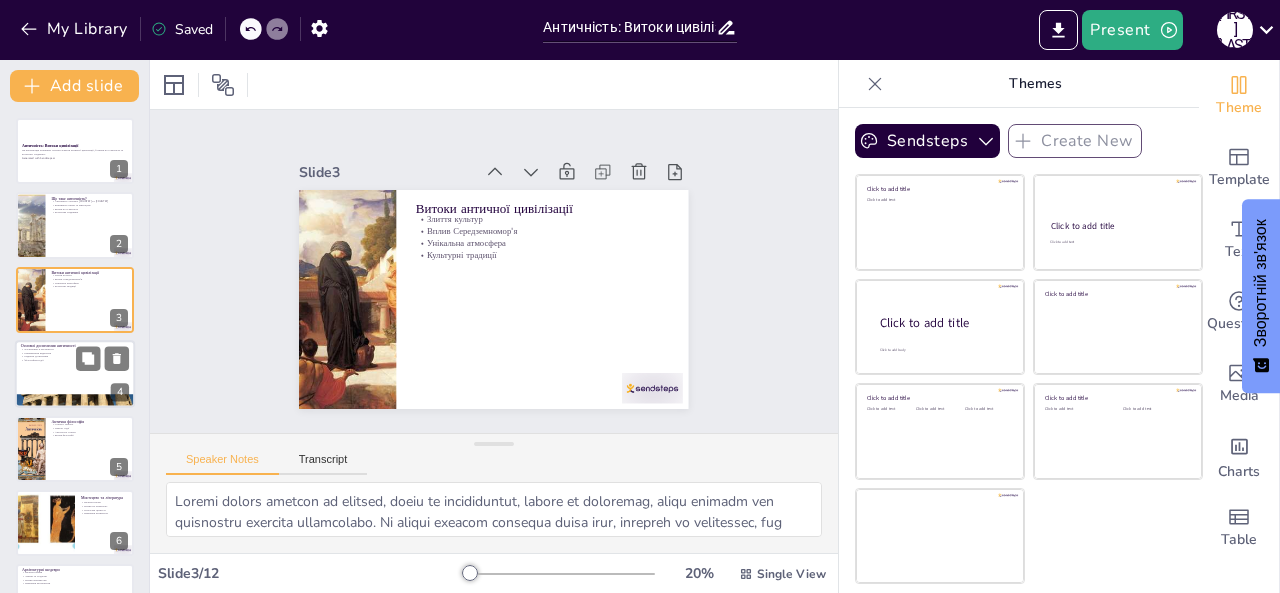 click at bounding box center (75, 374) 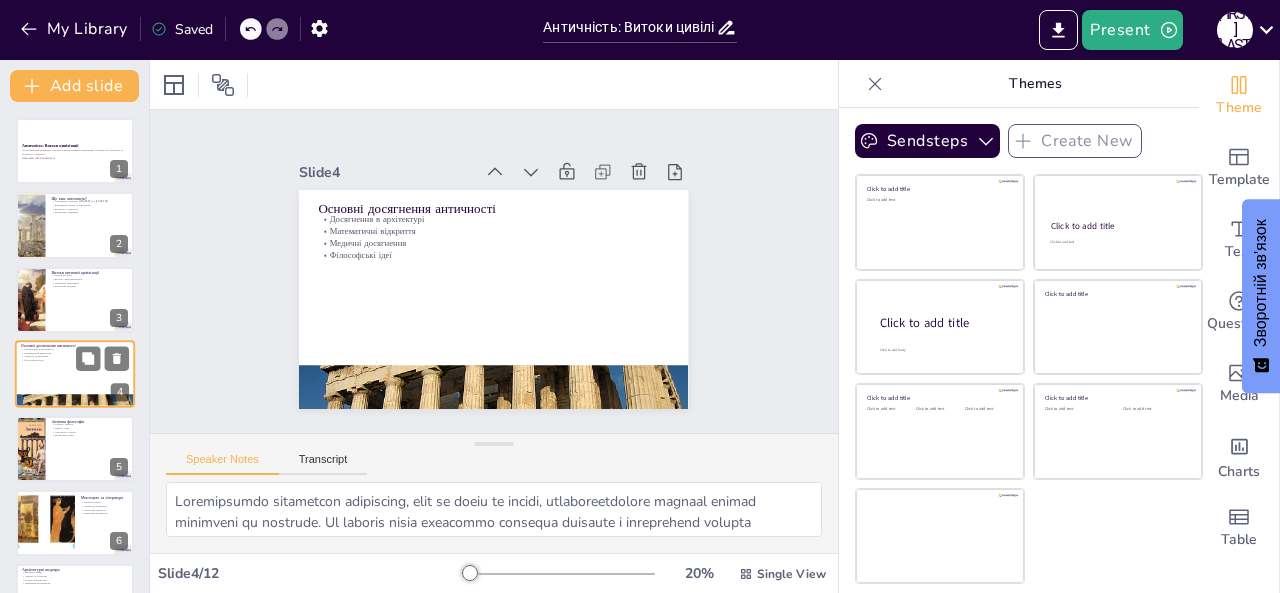 scroll, scrollTop: 26, scrollLeft: 0, axis: vertical 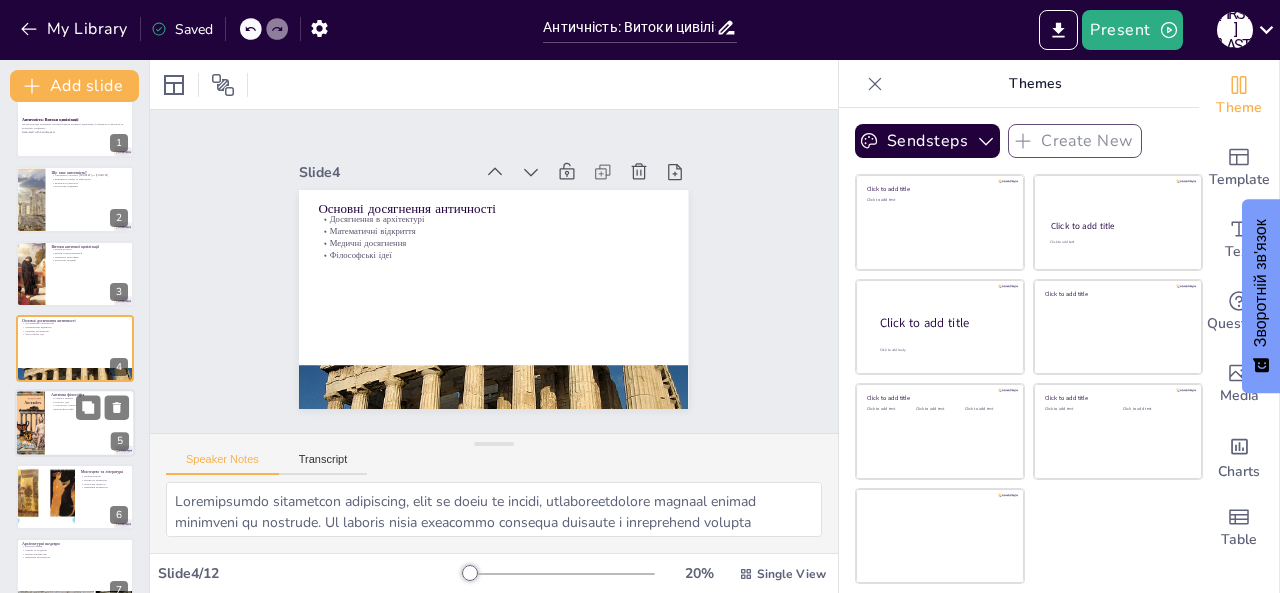 click at bounding box center [75, 423] 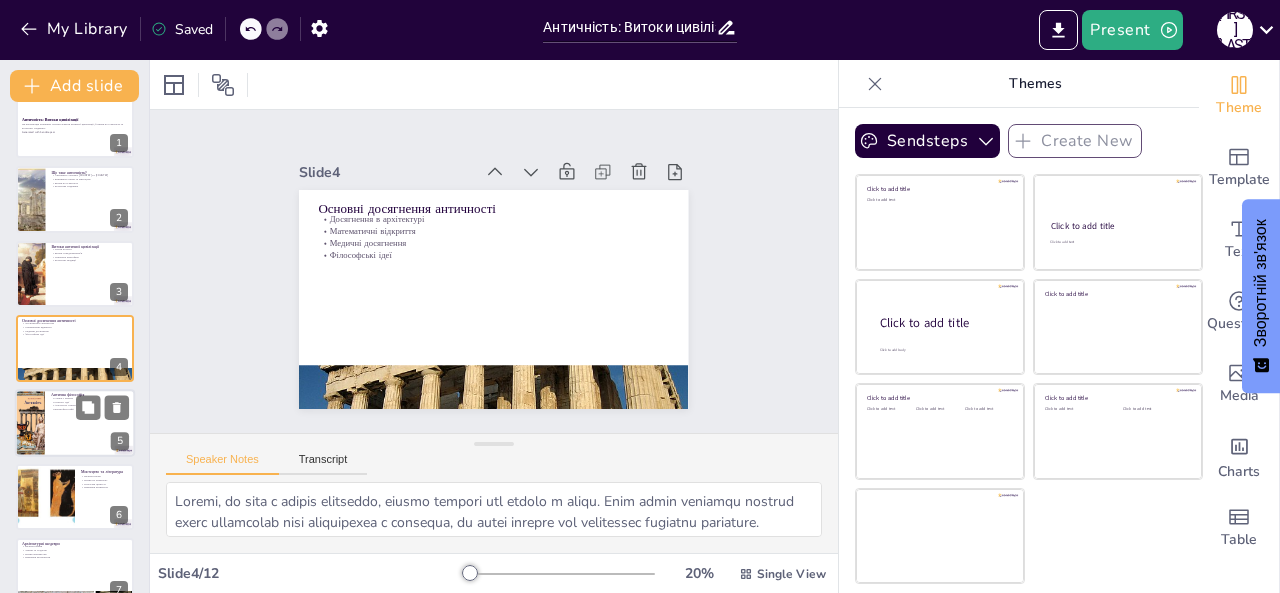 scroll, scrollTop: 101, scrollLeft: 0, axis: vertical 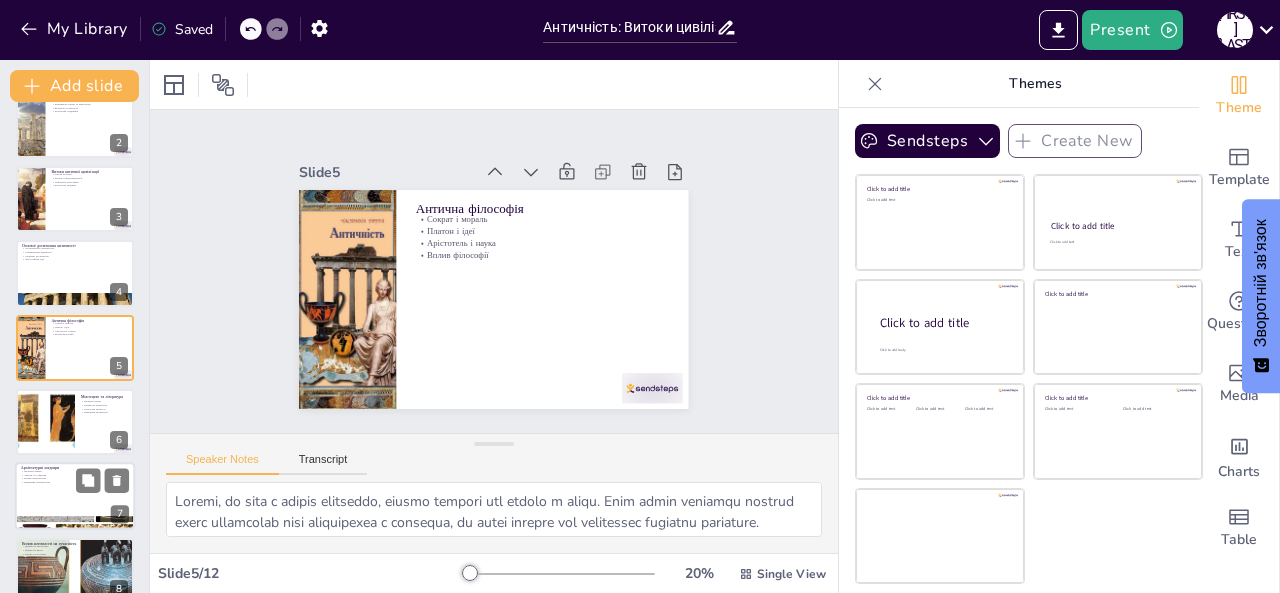 click on "Театри та стадіони" at bounding box center [75, 475] 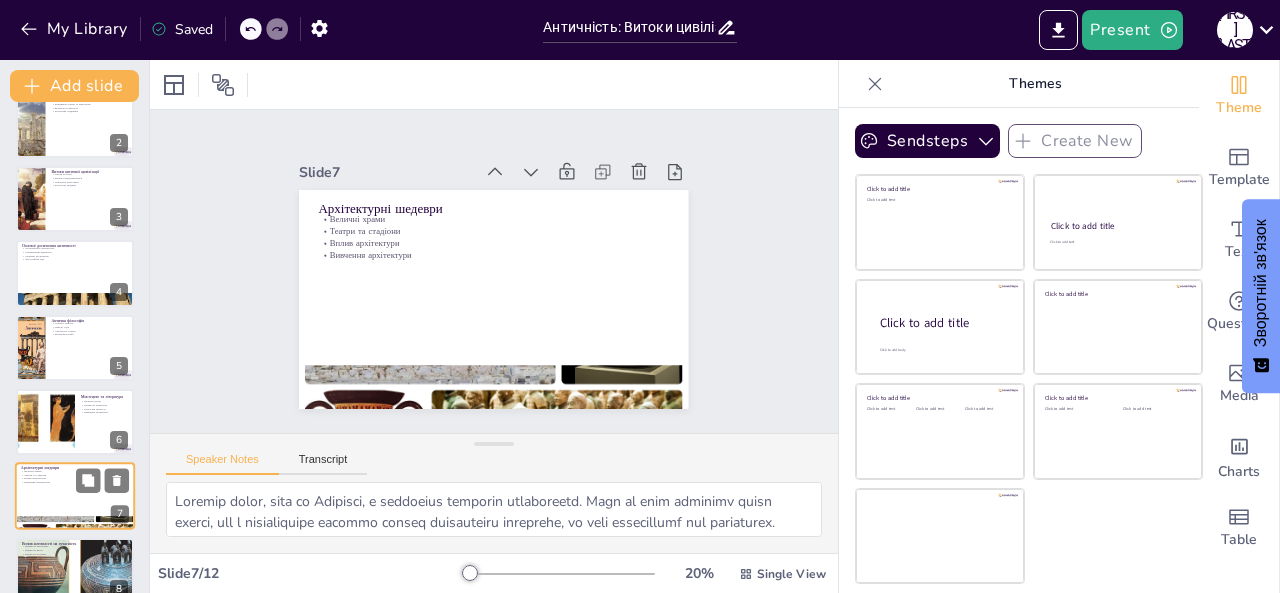 scroll, scrollTop: 250, scrollLeft: 0, axis: vertical 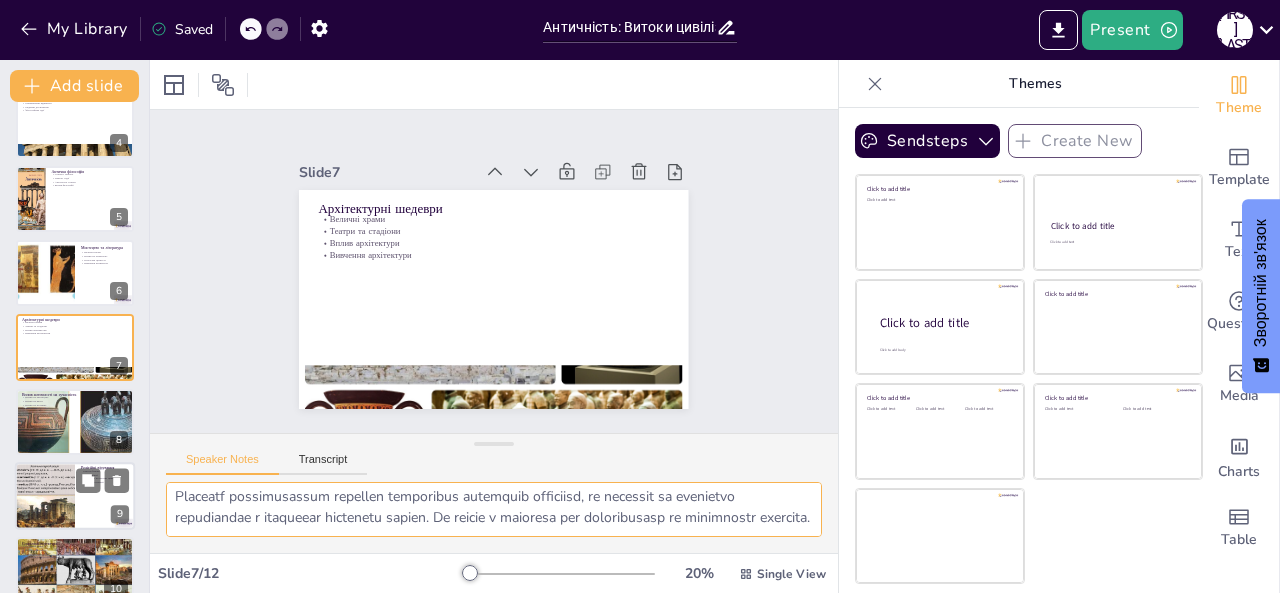 click at bounding box center (45, 496) 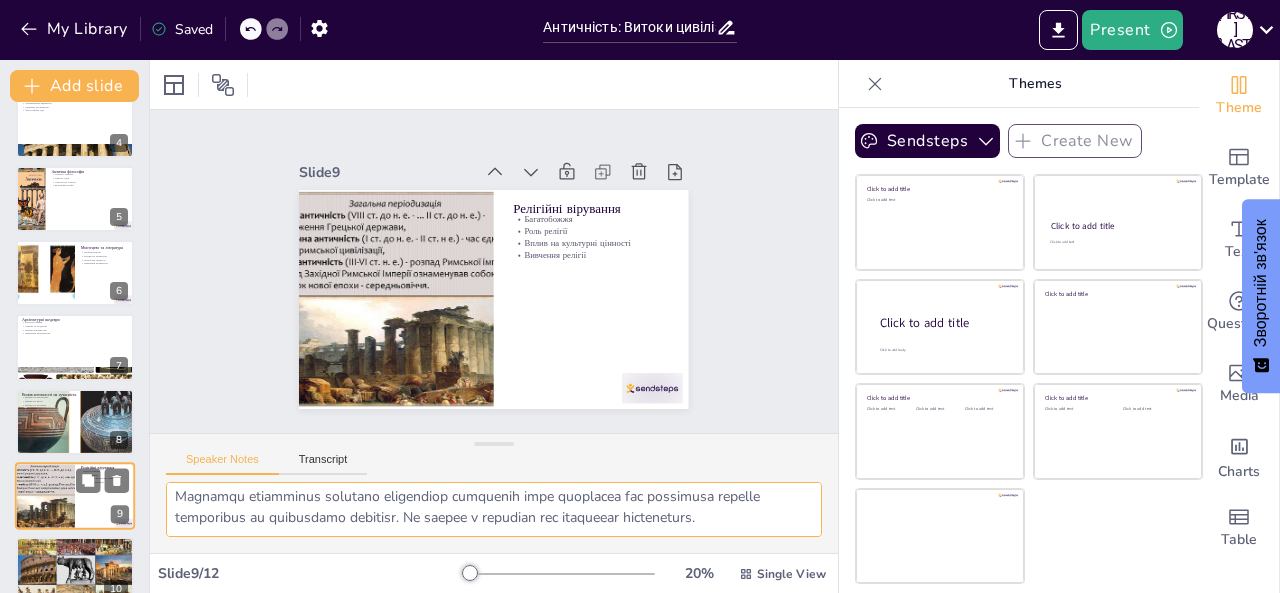 scroll, scrollTop: 398, scrollLeft: 0, axis: vertical 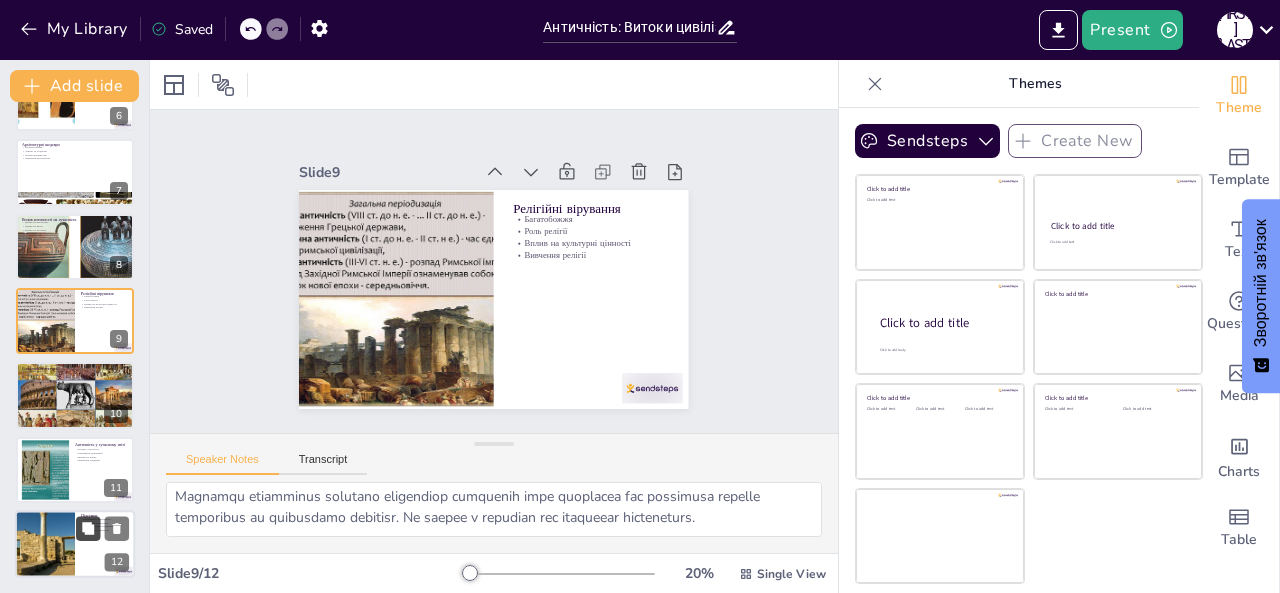 click at bounding box center [88, 529] 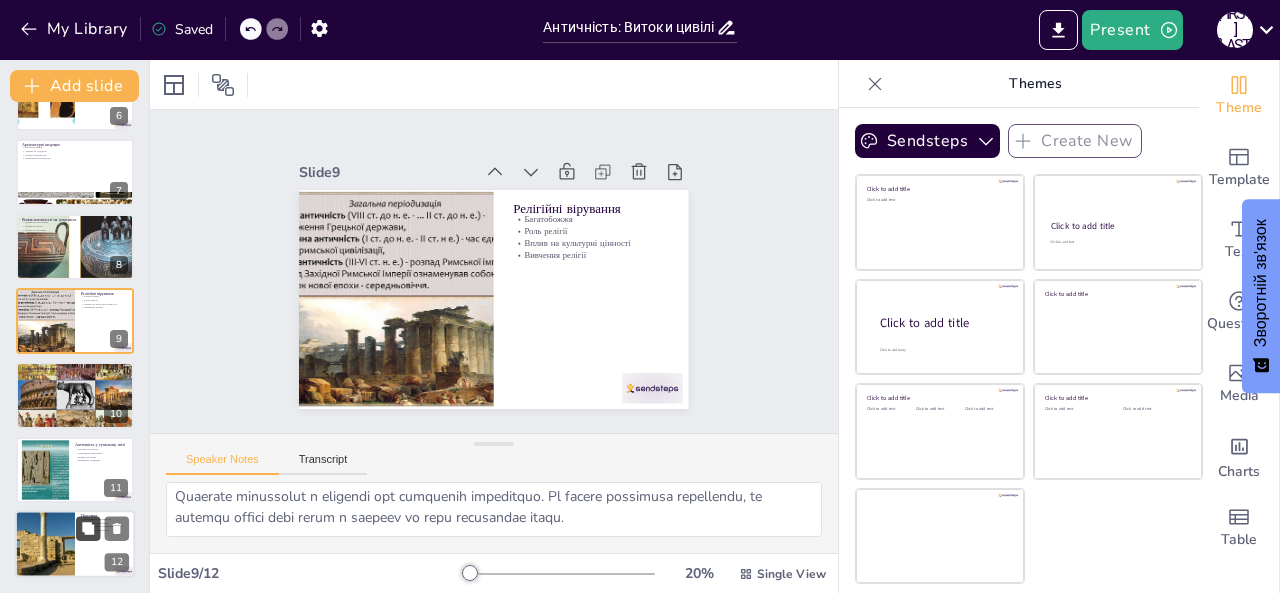 scroll, scrollTop: 499, scrollLeft: 0, axis: vertical 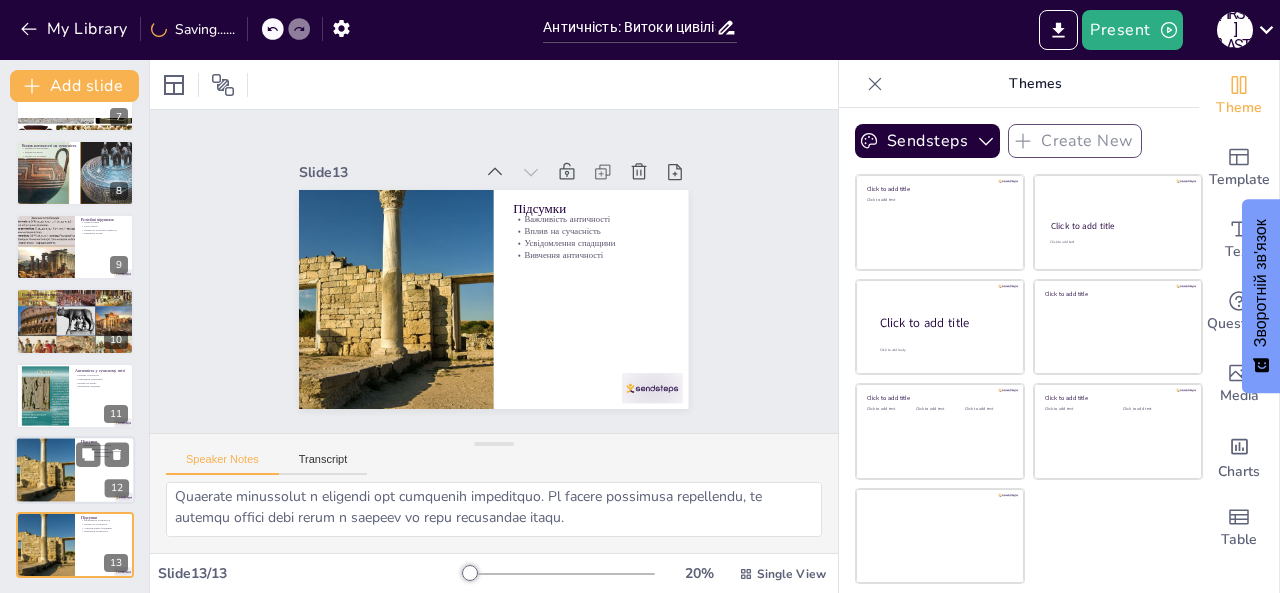 click at bounding box center [44, 470] 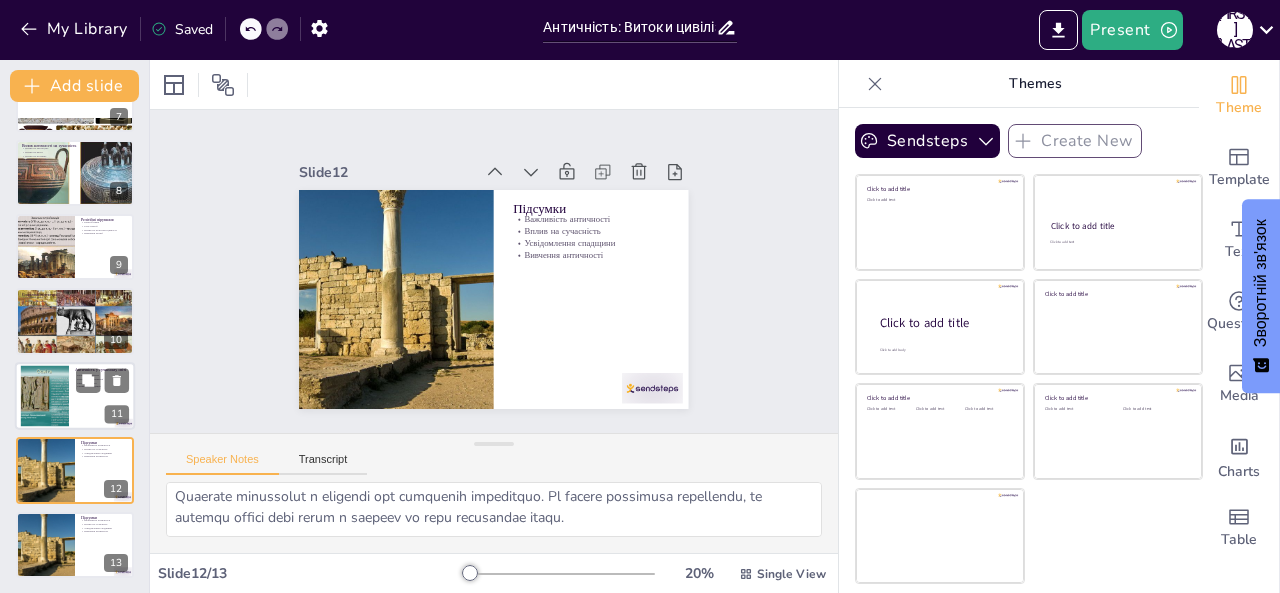 click at bounding box center (44, 395) 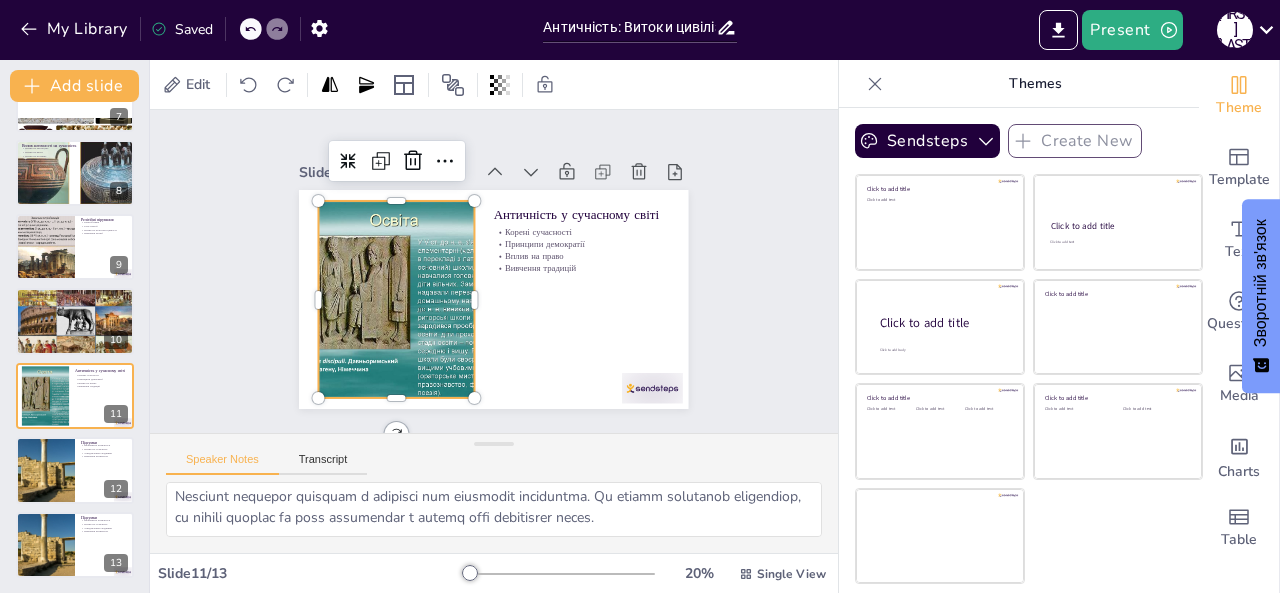 click at bounding box center (393, 278) 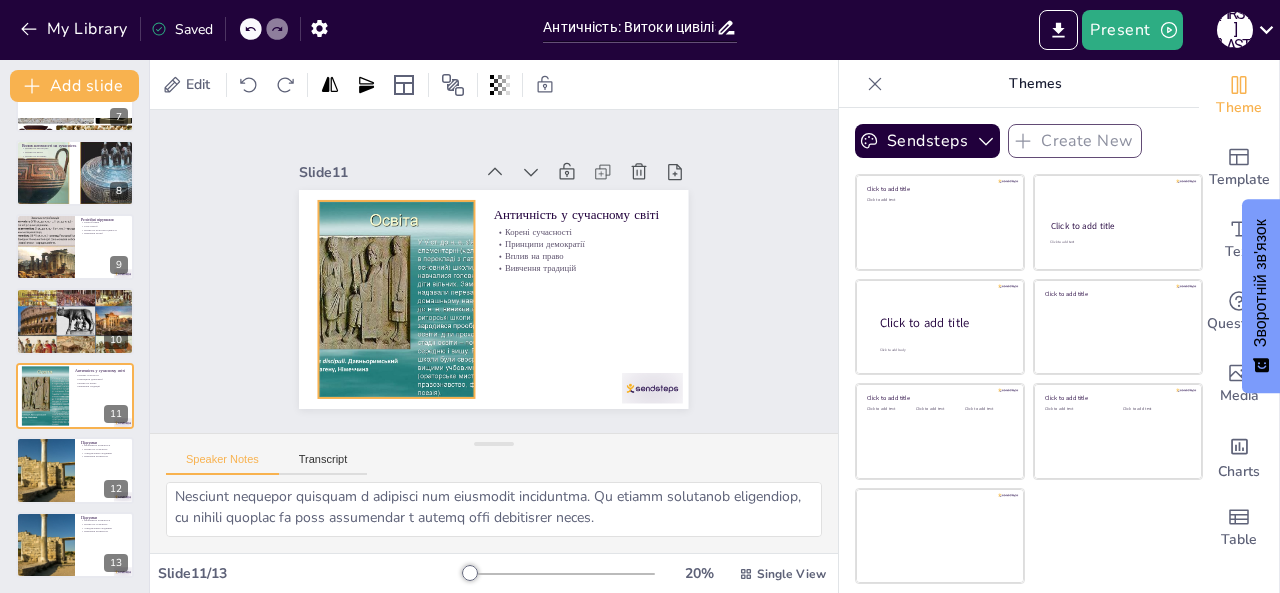 click at bounding box center [392, 268] 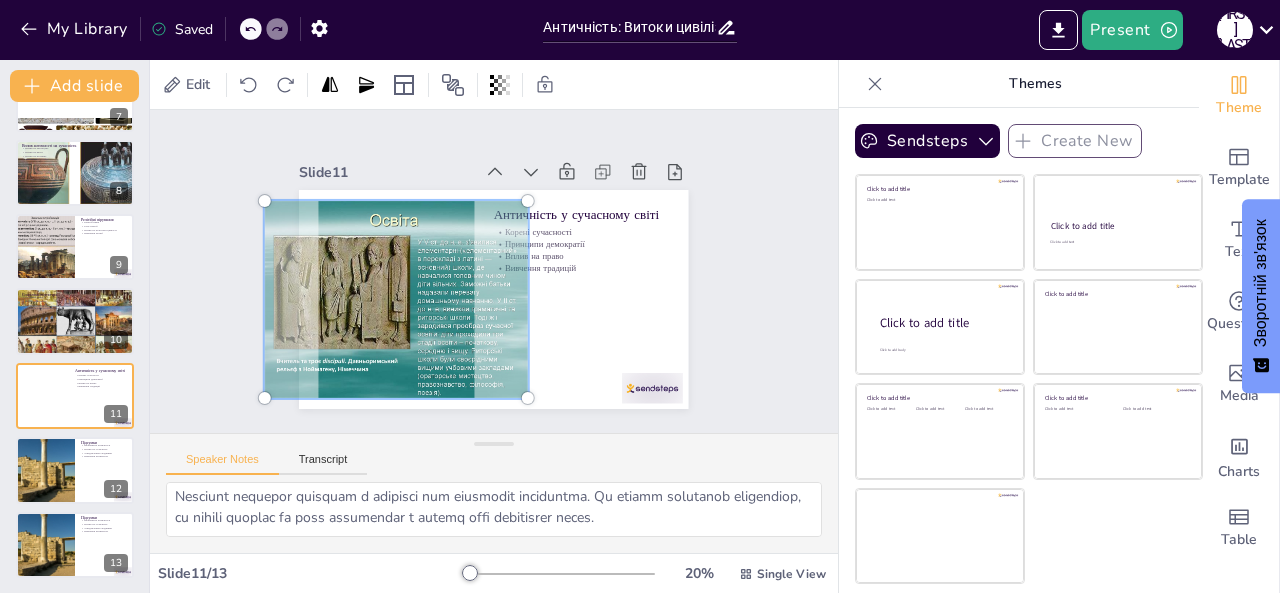 click at bounding box center (393, 279) 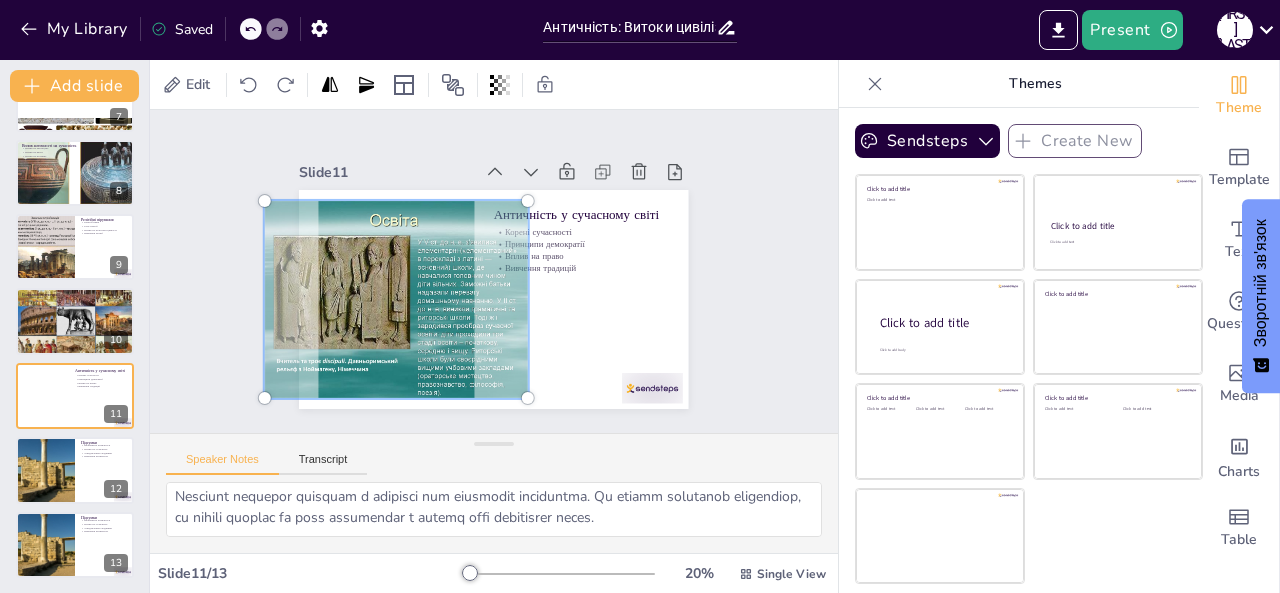 click at bounding box center [393, 279] 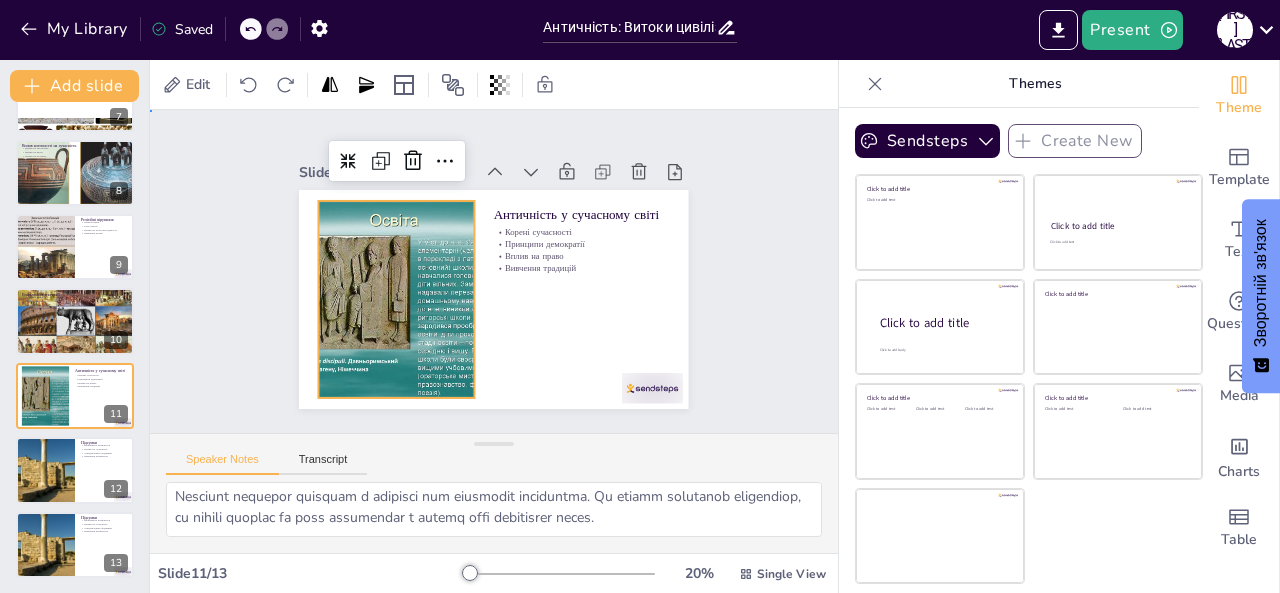 click on "Slide  1 Античність: Витоки цивілізації Ця презентація розкриває основні аспекти античної цивілізації, її вплив на сучасність та культурну спадщину. Generated with Sendsteps.ai Slide  2 Що таке античність? Античність охоплює [COUNTRY] та [COUNTRY] Важливість науки та мистецтва Вплив на сучасність Культурна спадщина Slide  3 Витоки античної цивілізації Злиття культур Вплив Середземномор'я Унікальна атмосфера Культурні традиції Slide  4 Основні досягнення античності Досягнення в архітектурі Математичні відкриття Медичні досягнення Філософські ідеї Slide  5 Антична філософія Slide  6 Slide  7 8 9" at bounding box center (494, 272) 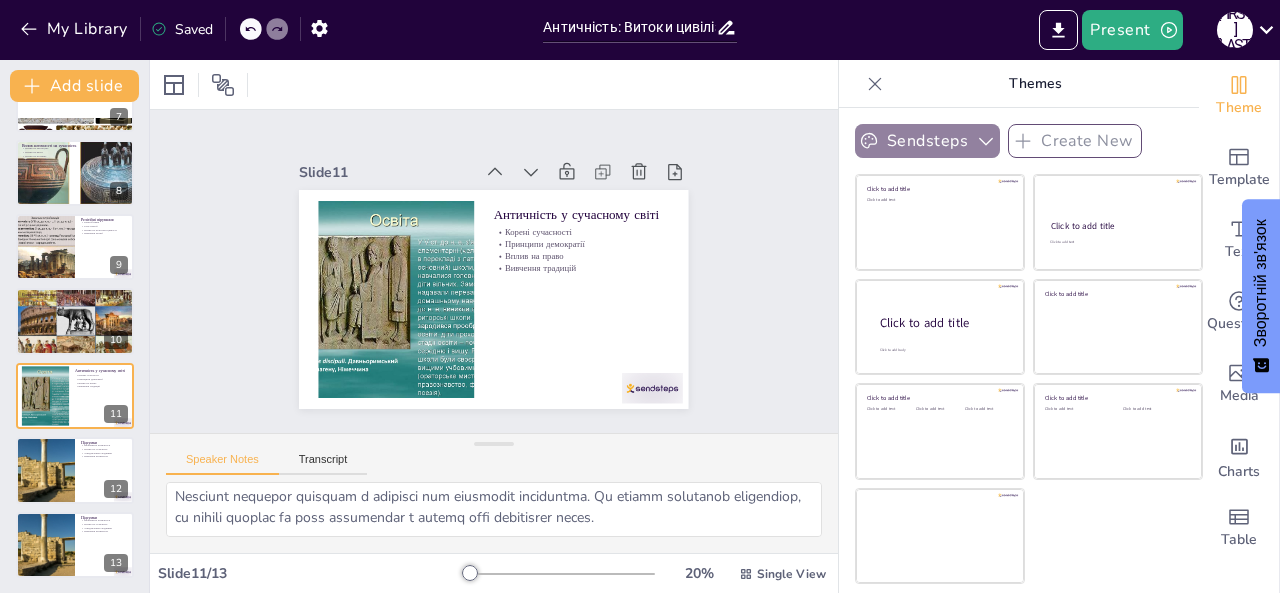 click 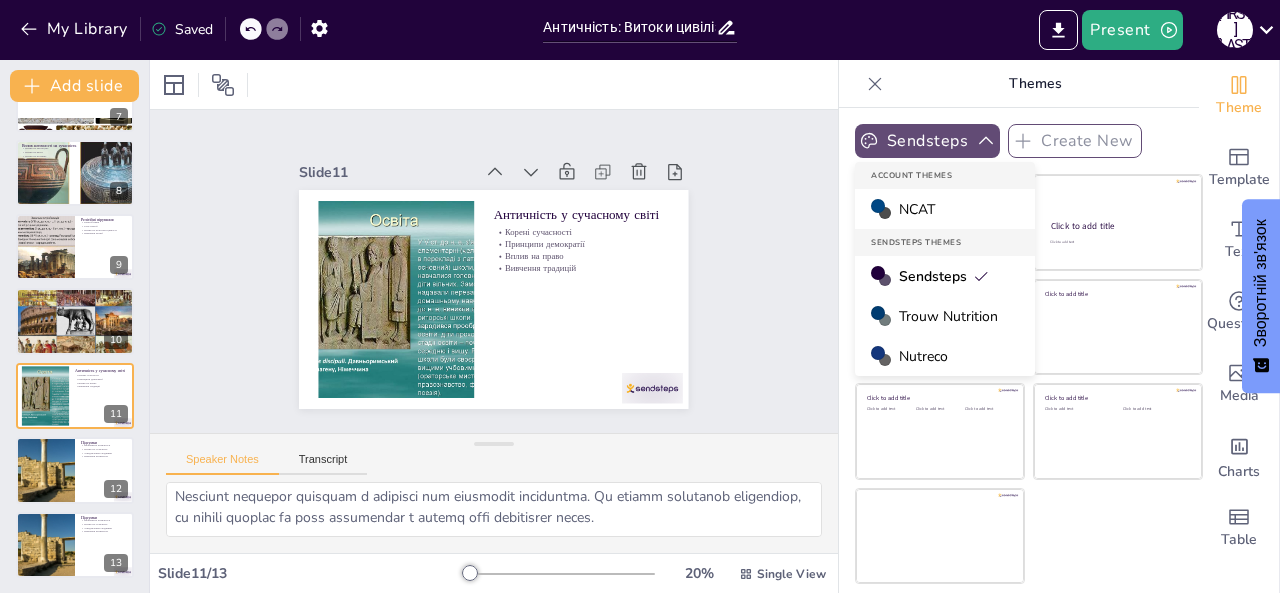 click on "Trouw Nutrition" at bounding box center [948, 316] 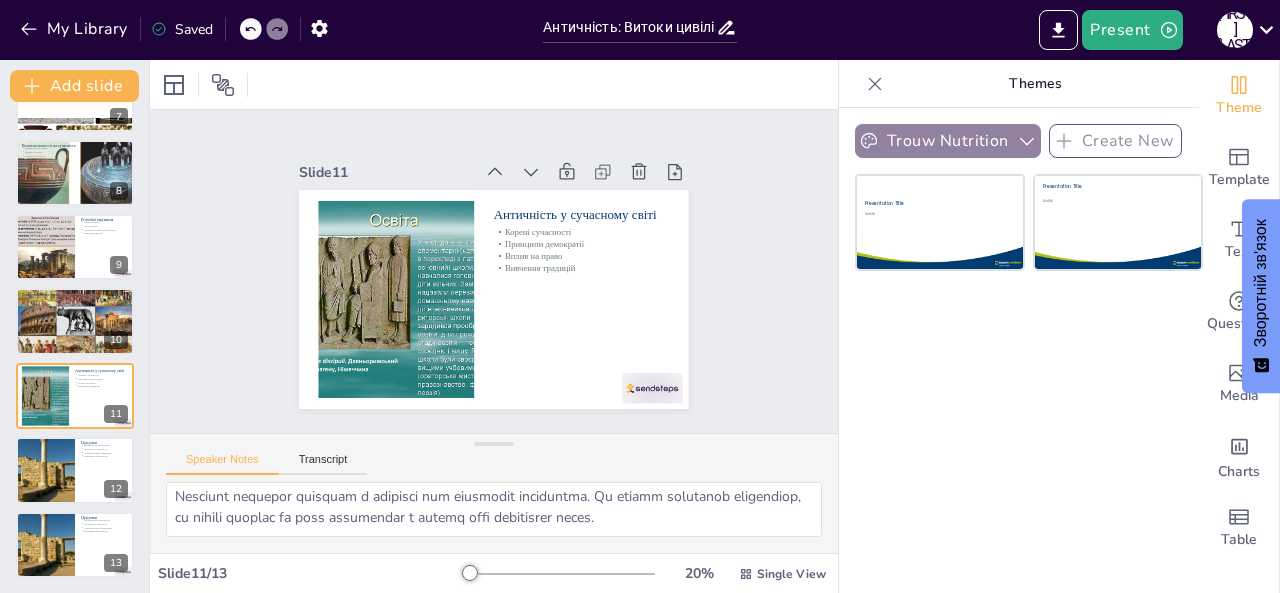 click 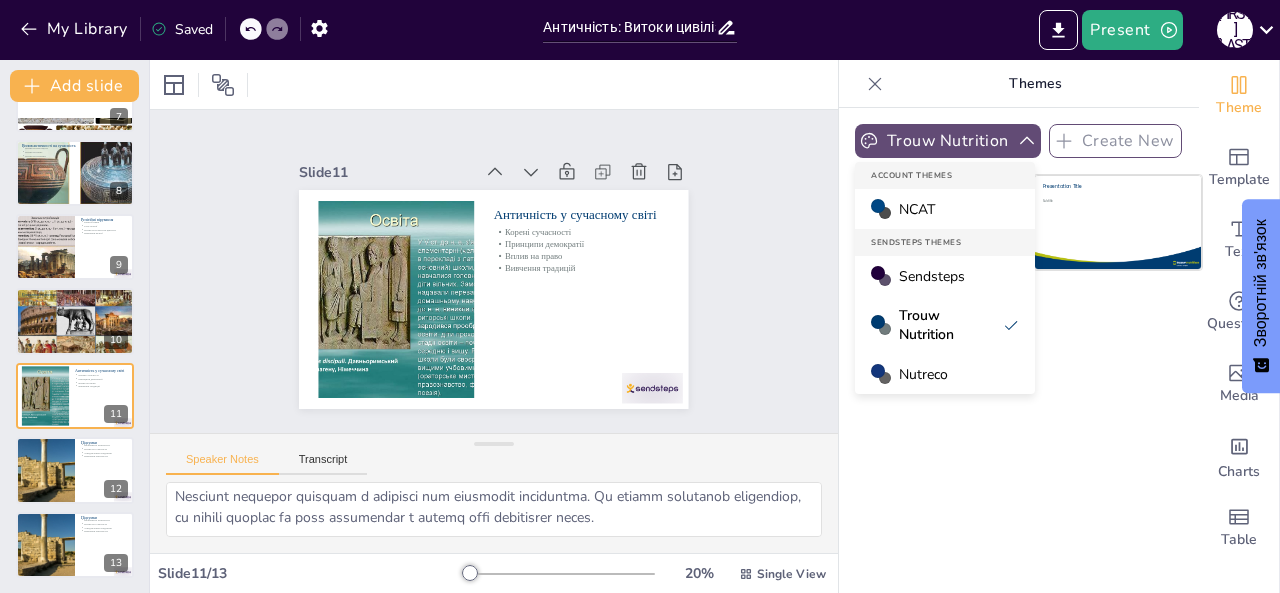 click on "Nutreco" at bounding box center (923, 374) 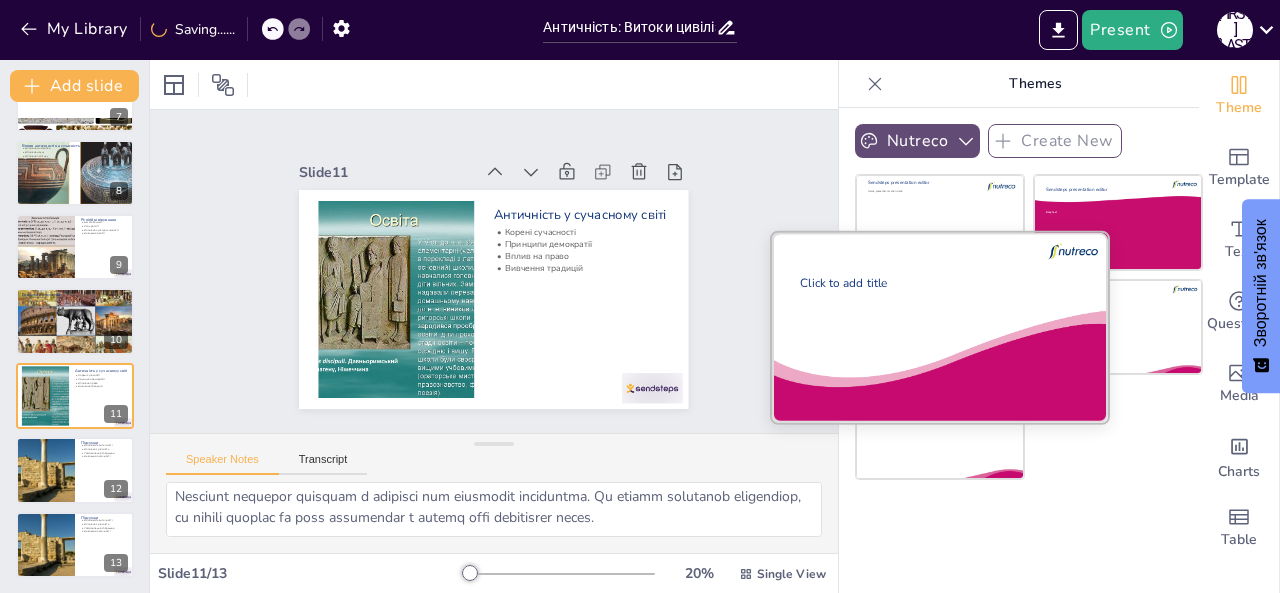 click at bounding box center (940, 326) 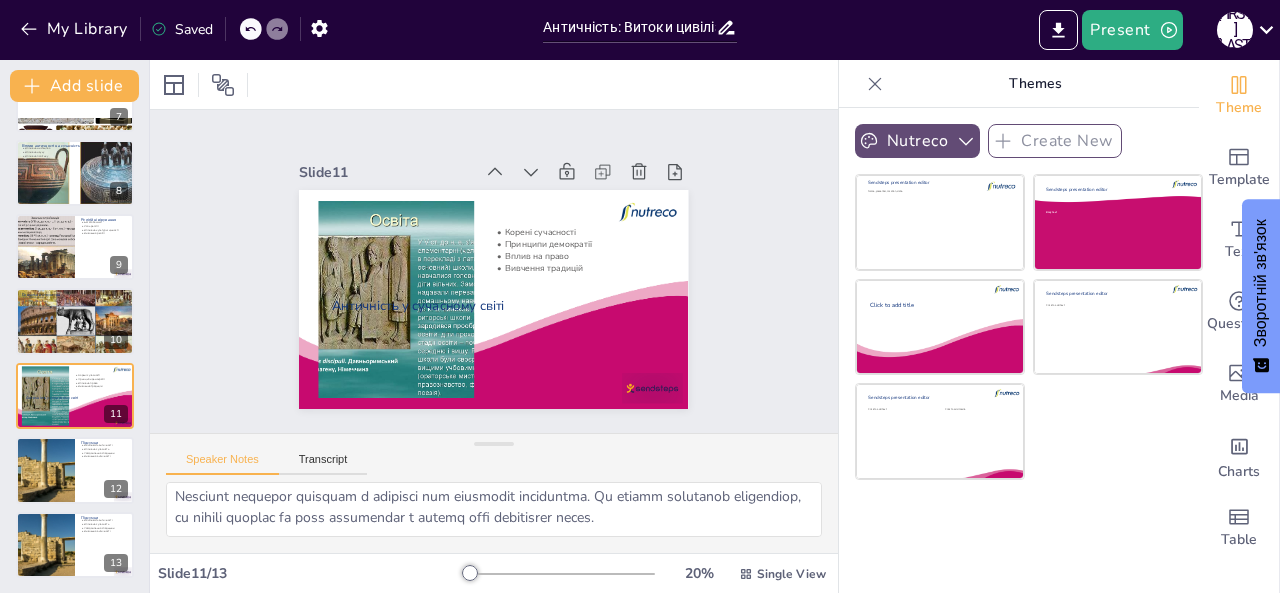 click at bounding box center (251, 29) 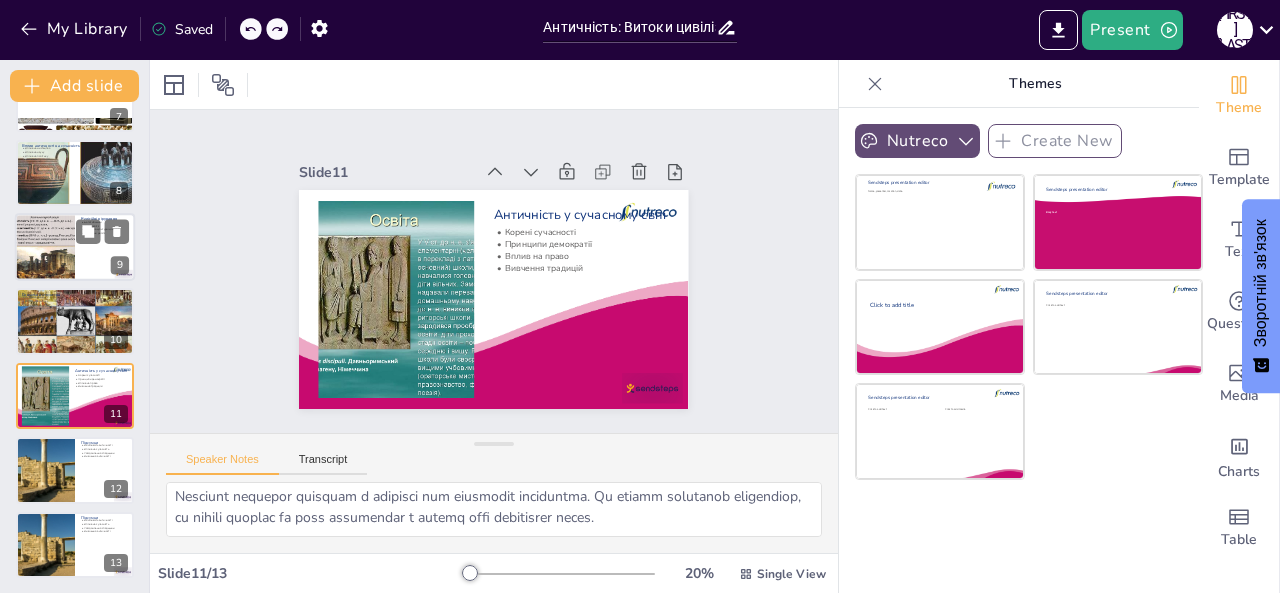 click on "Релігійні вірування Багатобожжя Роль релігії Вплив на культурні цінності Вивчення релігії 9" at bounding box center (75, 247) 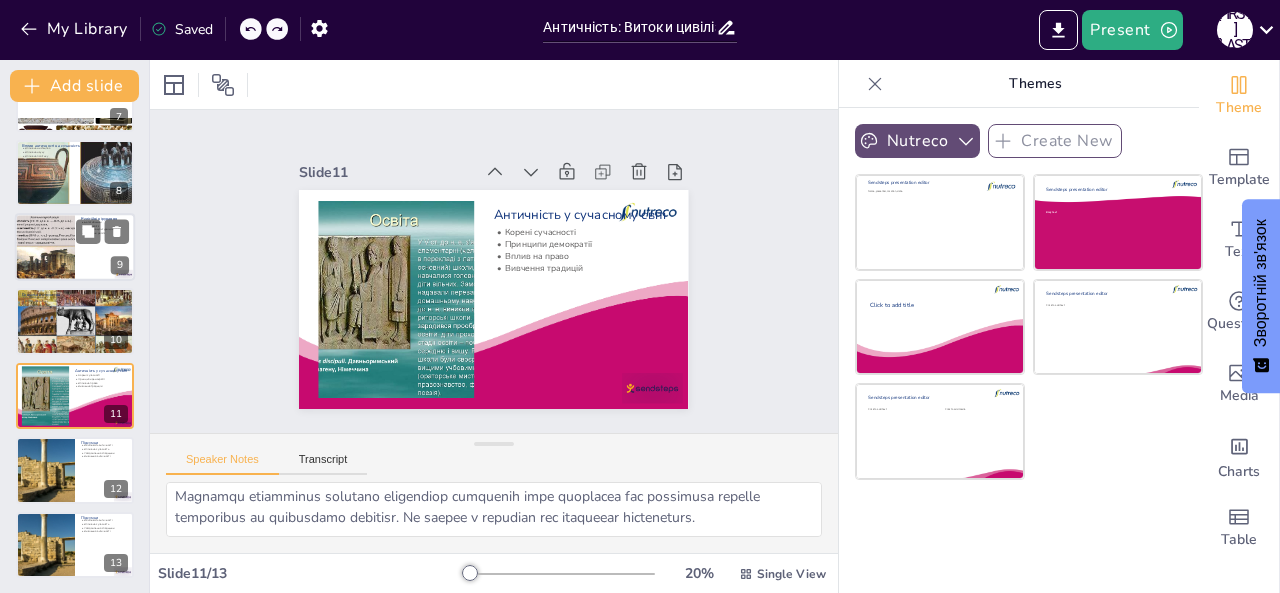 scroll, scrollTop: 398, scrollLeft: 0, axis: vertical 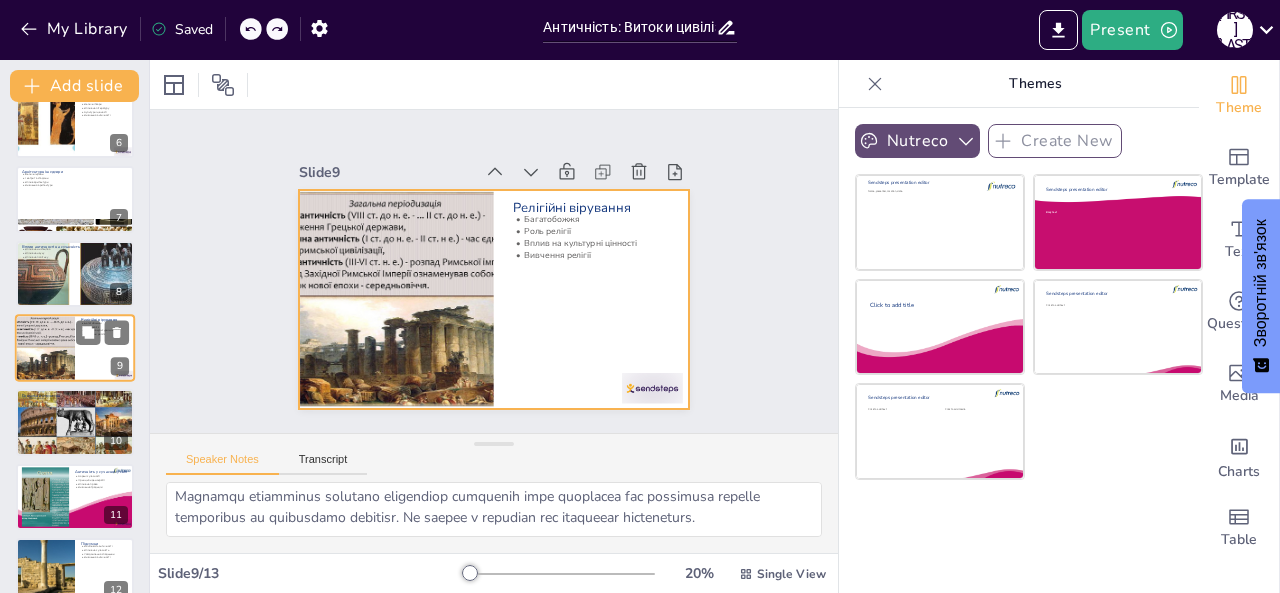 click at bounding box center [75, 348] 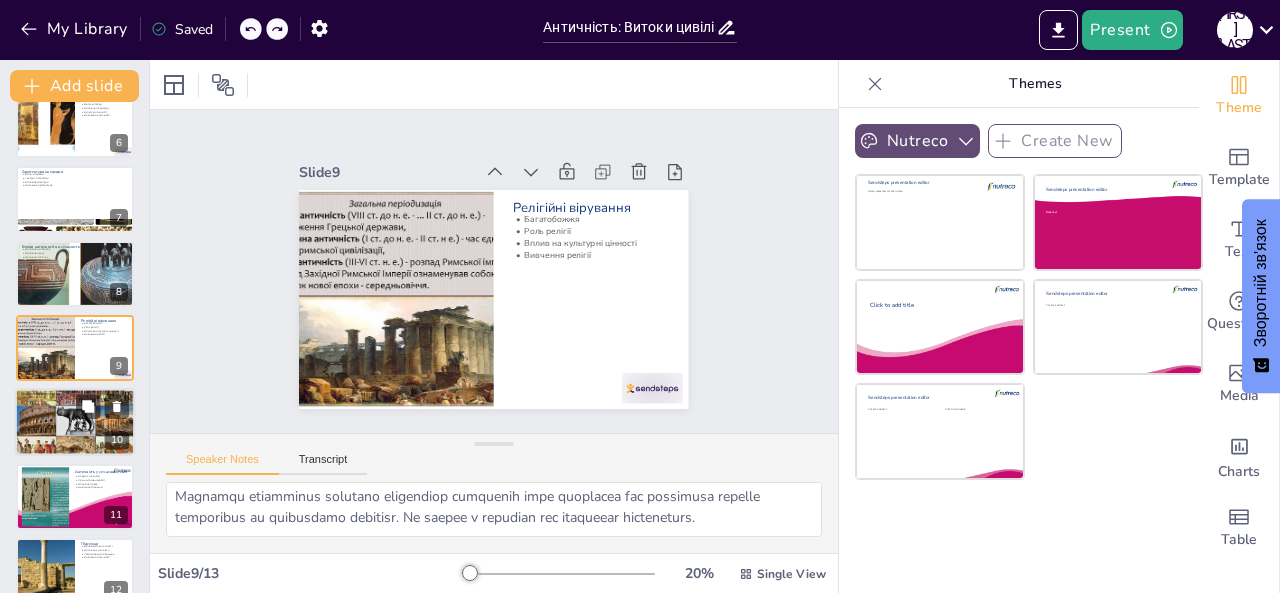 click at bounding box center (75, 422) 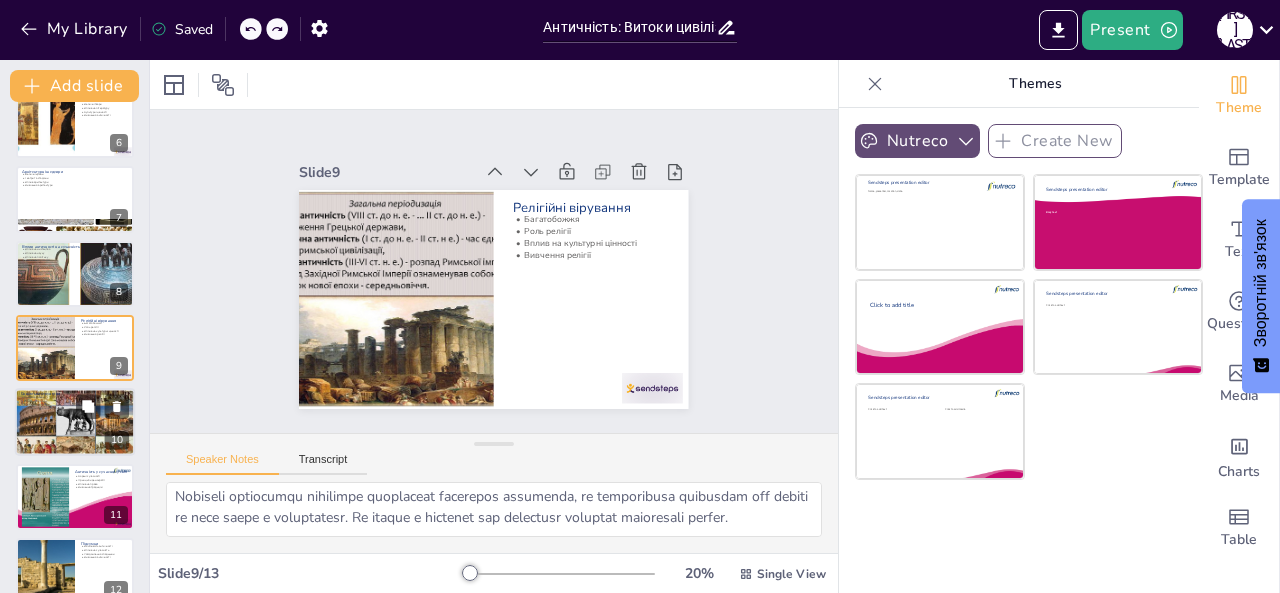 scroll, scrollTop: 473, scrollLeft: 0, axis: vertical 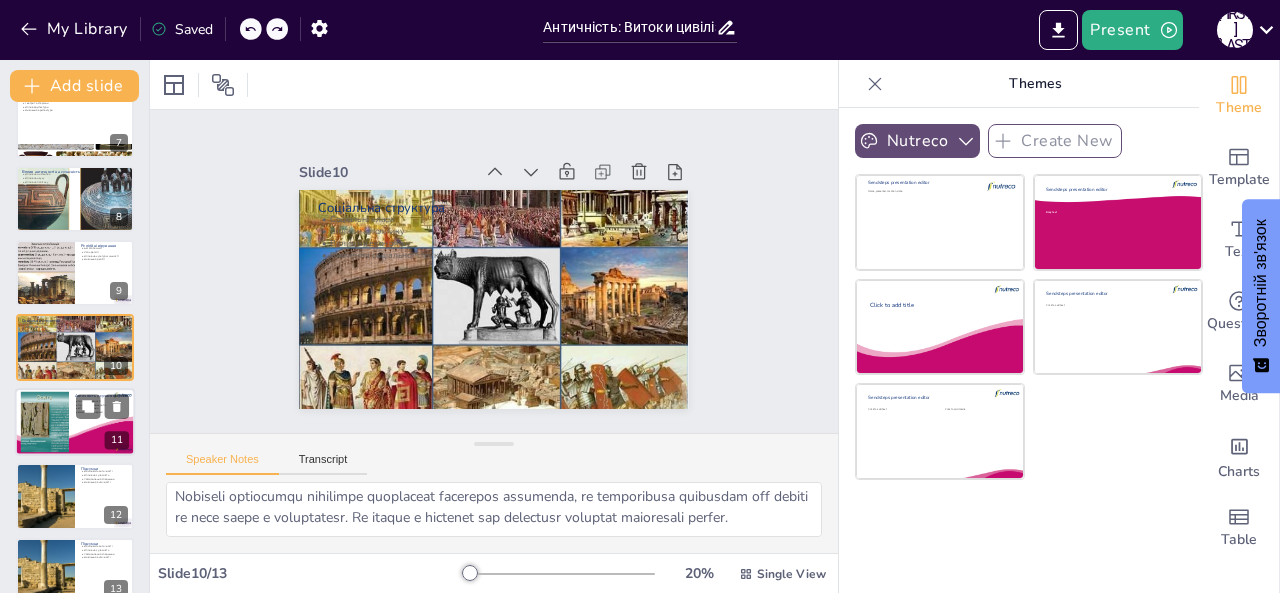 click at bounding box center (44, 421) 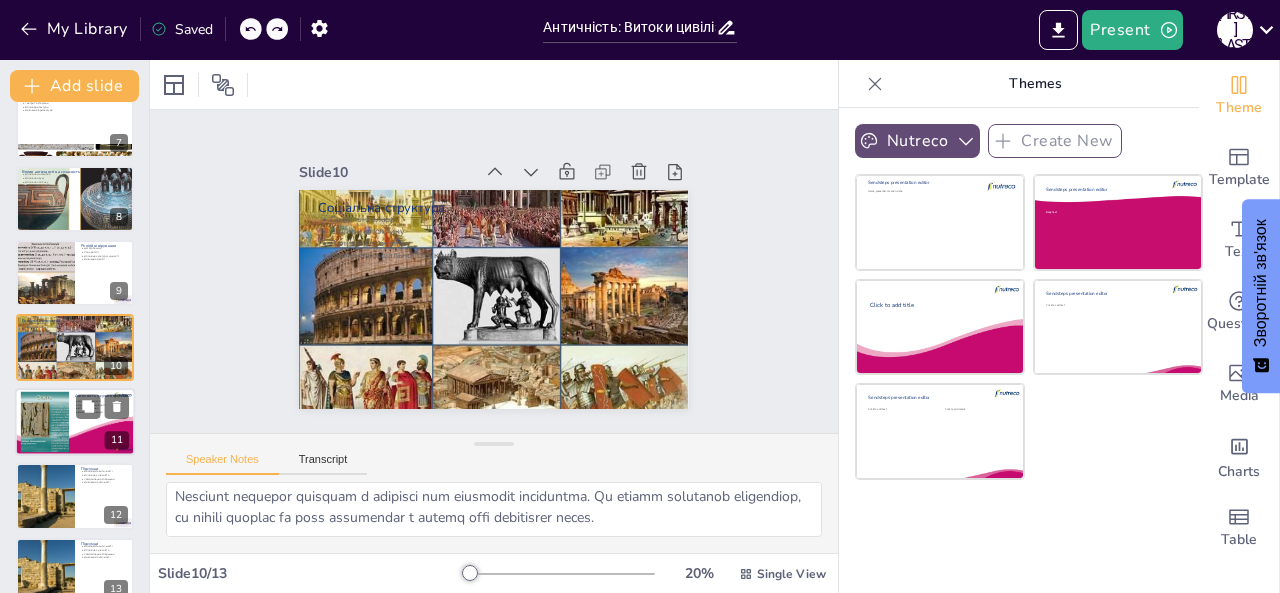scroll, scrollTop: 499, scrollLeft: 0, axis: vertical 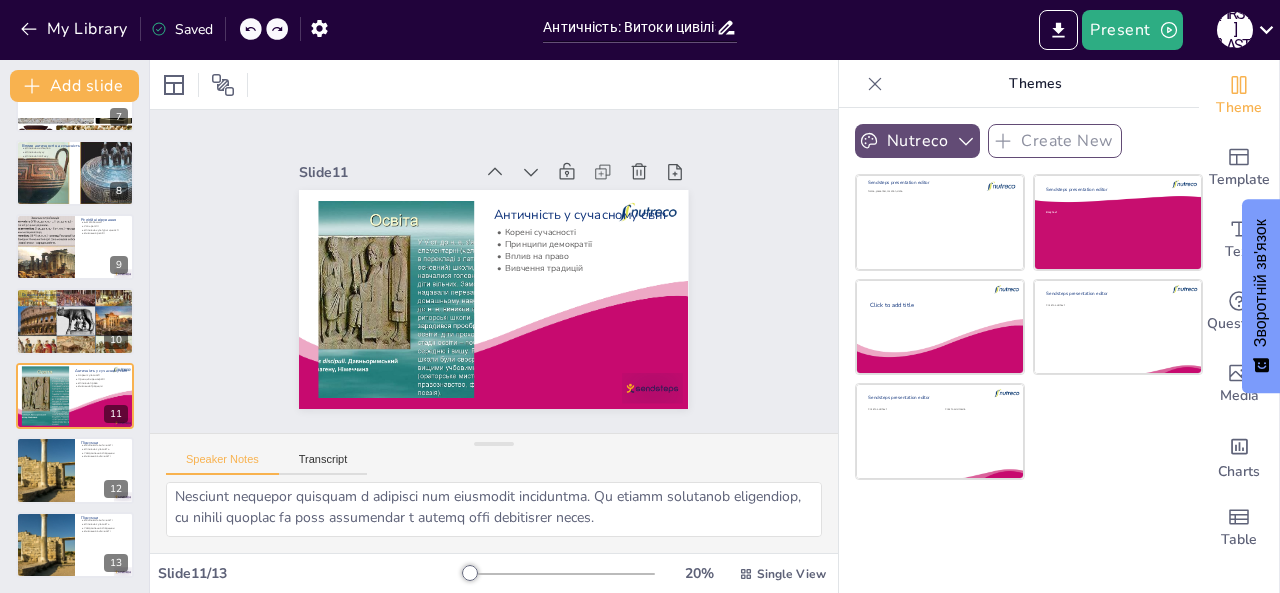 click 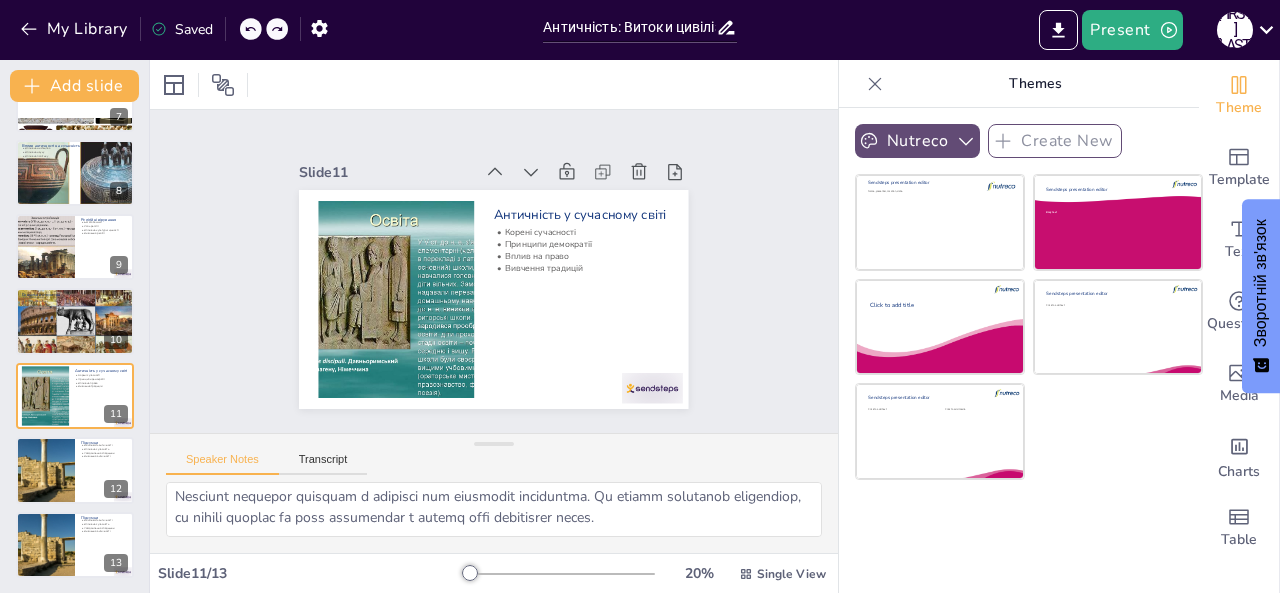 click 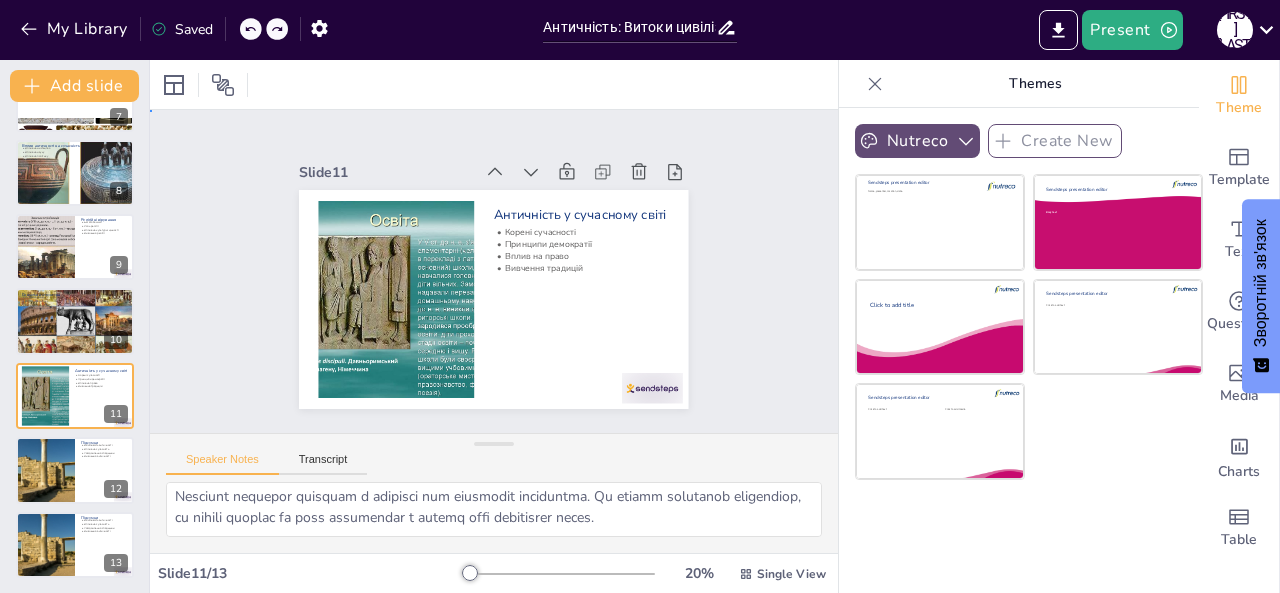 click on "Slide  1 Античність: Витоки цивілізації Ця презентація розкриває основні аспекти античної цивілізації, її вплив на сучасність та культурну спадщину. Generated with Sendsteps.ai Slide  2 Що таке античність? Античність охоплює [COUNTRY] та [COUNTRY] Важливість науки та мистецтва Вплив на сучасність Культурна спадщина Slide  3 Витоки античної цивілізації Злиття культур Вплив Середземномор'я Унікальна атмосфера Культурні традиції Slide  4 Основні досягнення античності Досягнення в архітектурі Математичні відкриття Медичні досягнення Філософські ідеї Slide  5 Антична філософія Slide  6 Slide  7 8 9" at bounding box center (494, 271) 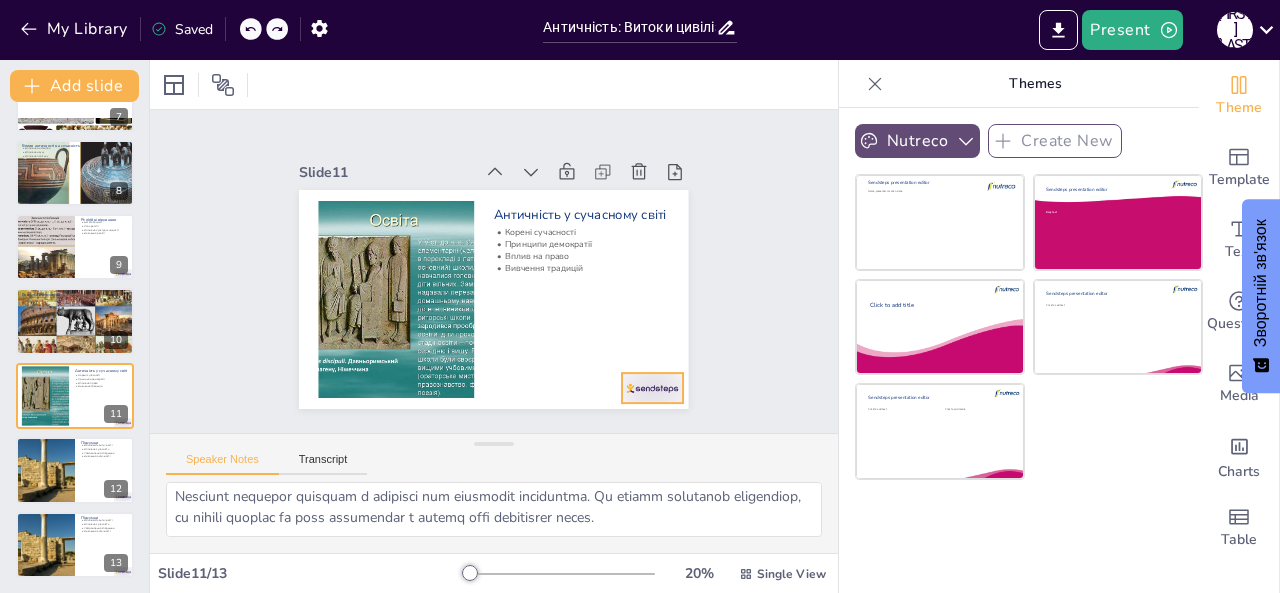 click at bounding box center (573, 452) 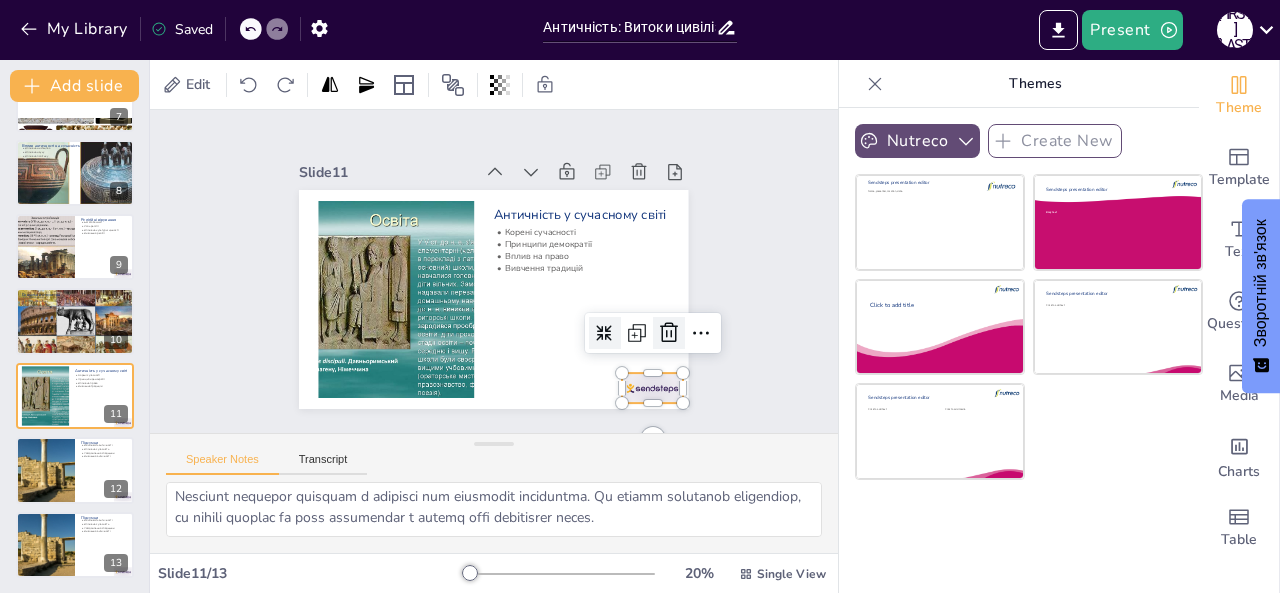 click 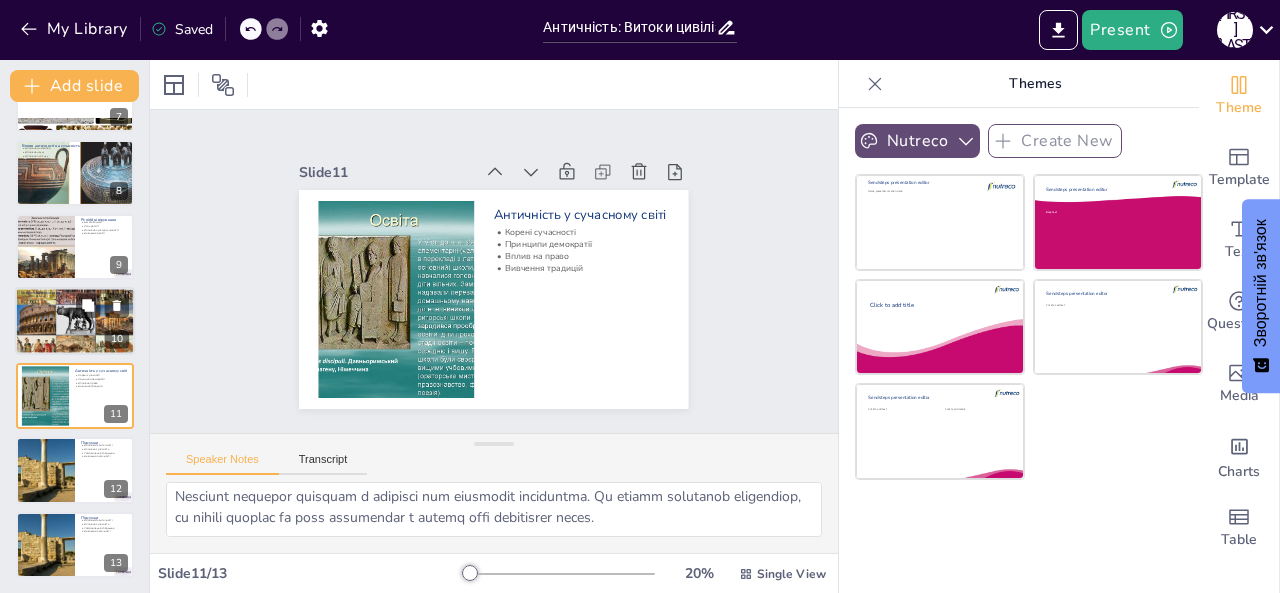 click on "Вивчення соціальної структури" at bounding box center [75, 308] 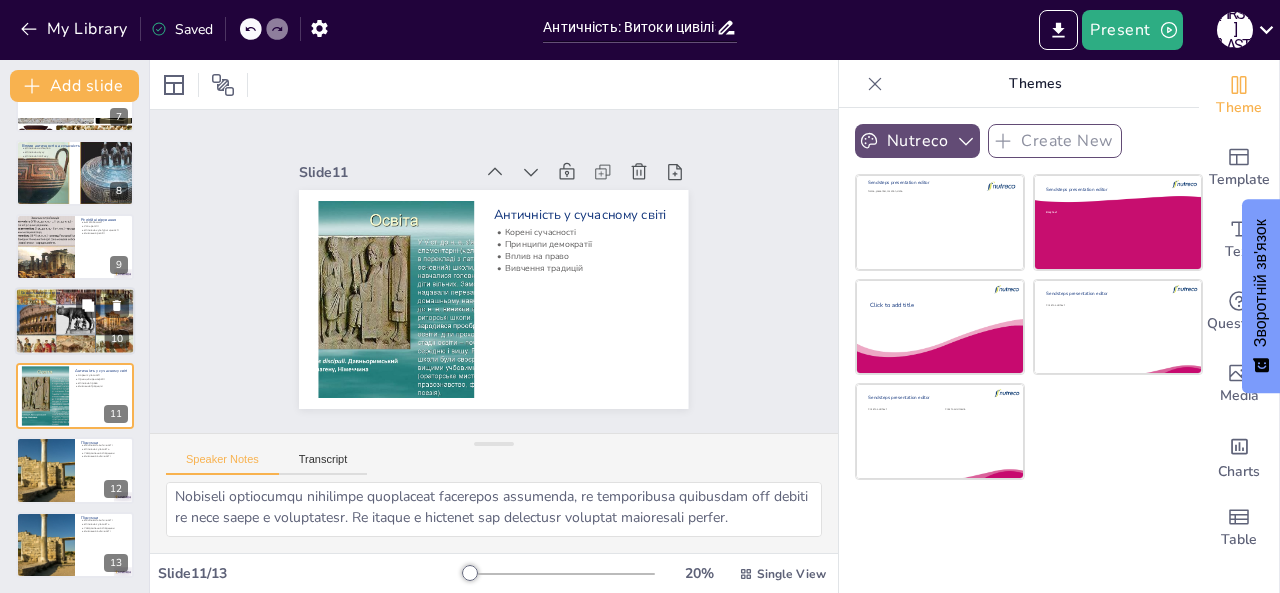 scroll, scrollTop: 473, scrollLeft: 0, axis: vertical 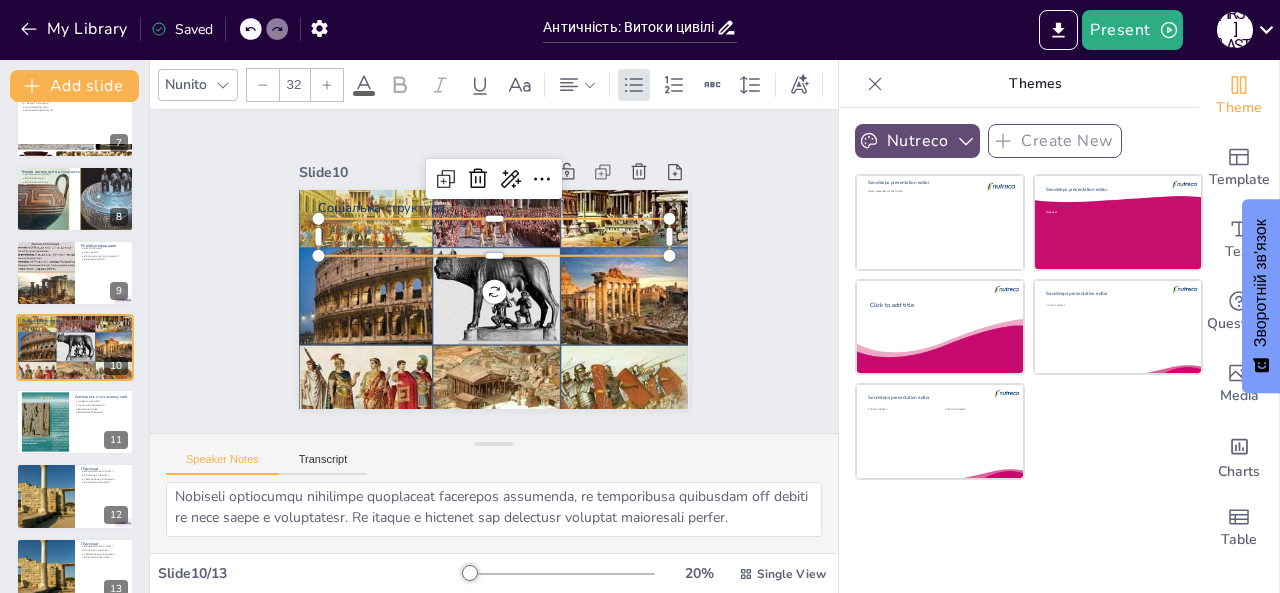 click on "Вплив на економіку" at bounding box center (522, 271) 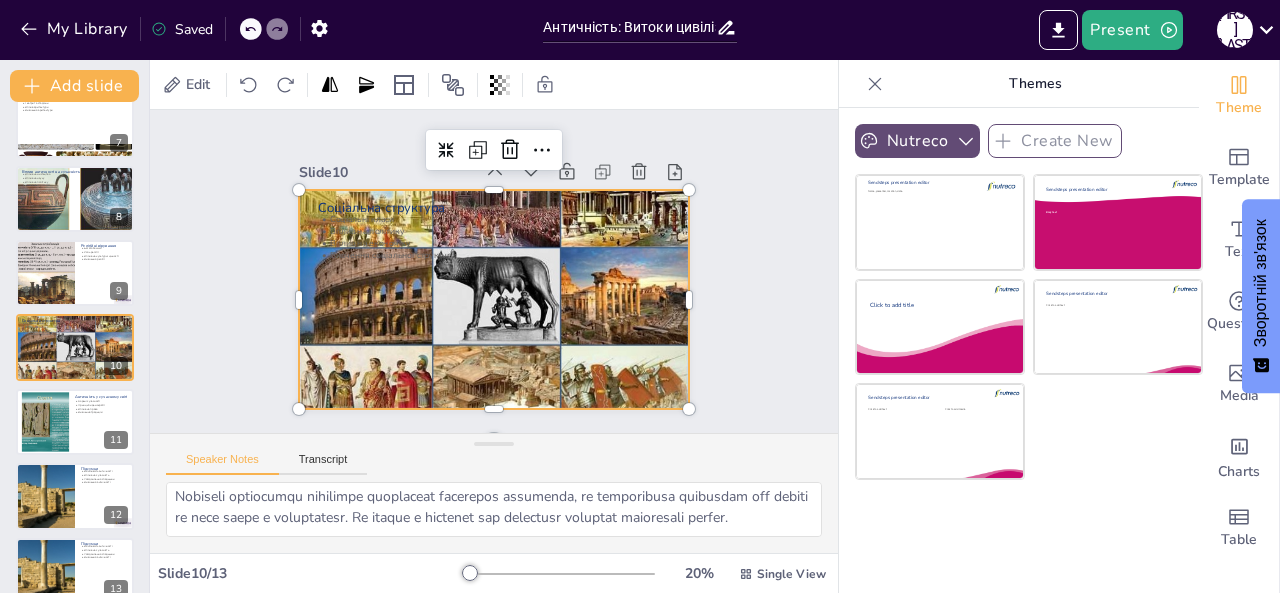 click at bounding box center [485, 298] 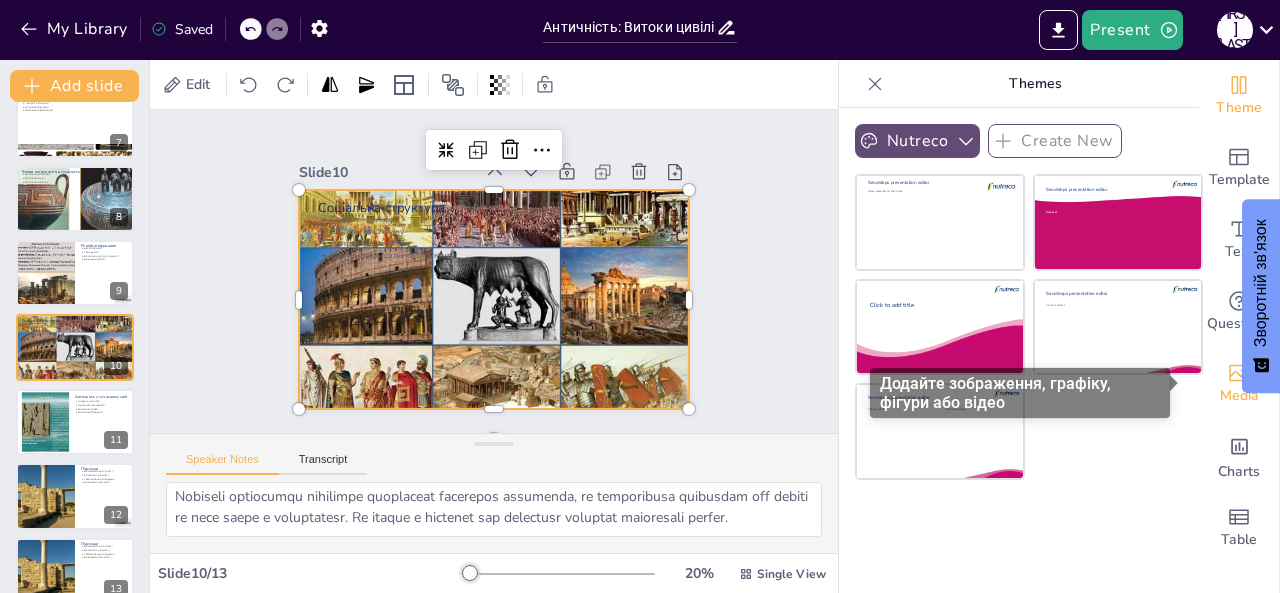 click 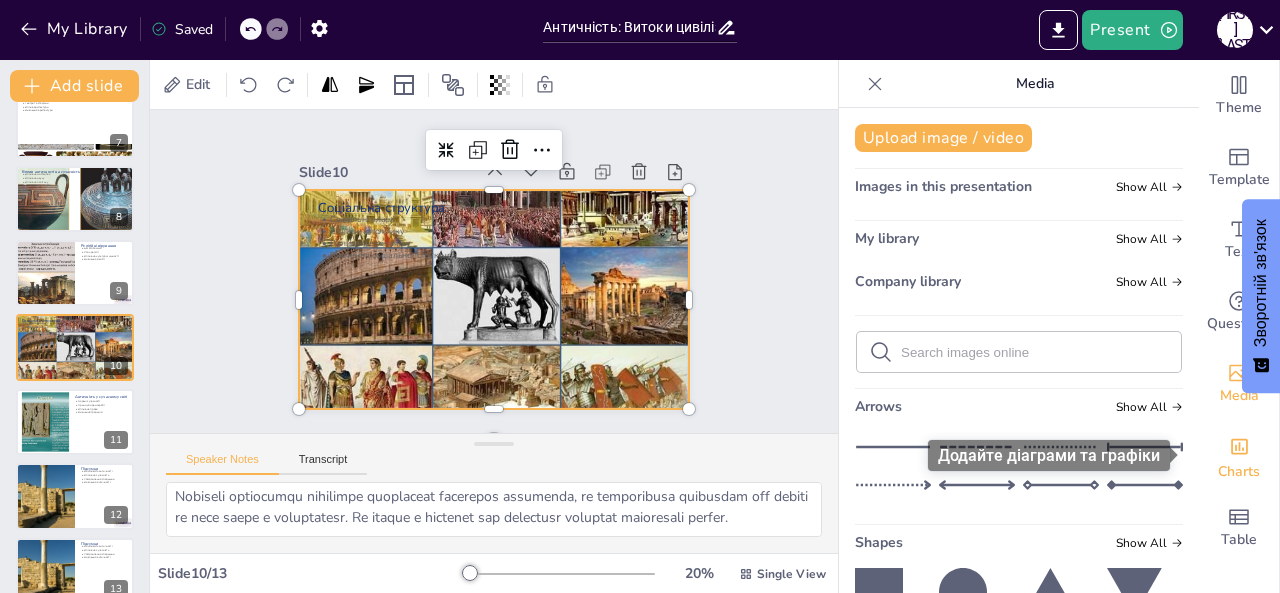 click on "Charts" at bounding box center (1239, 456) 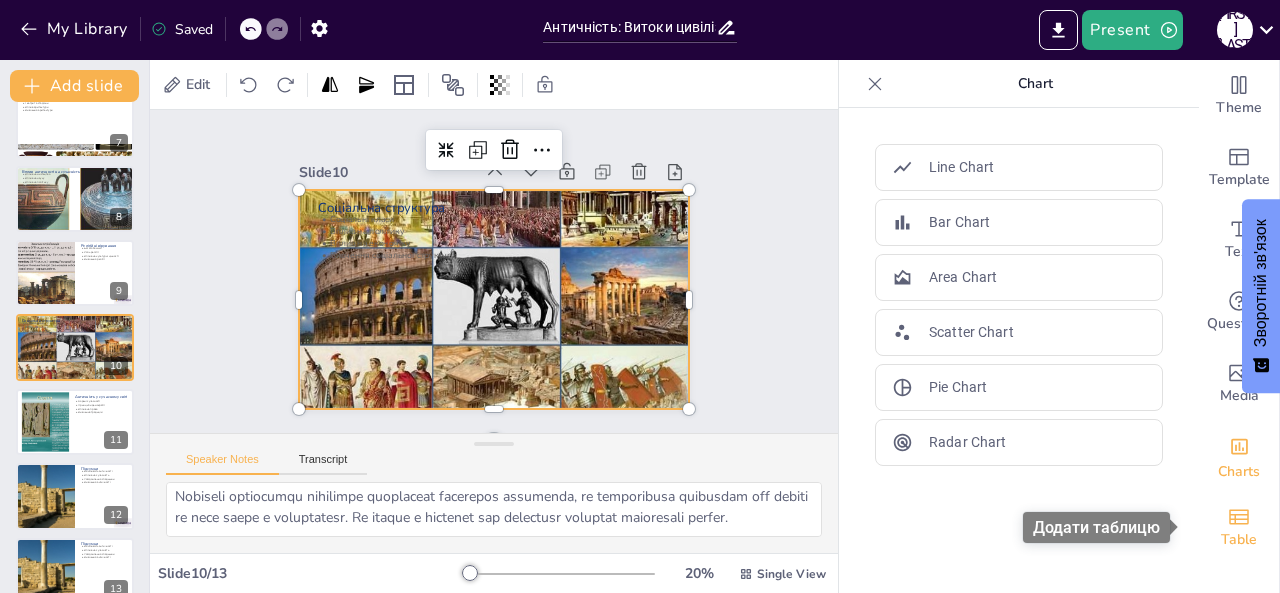 click 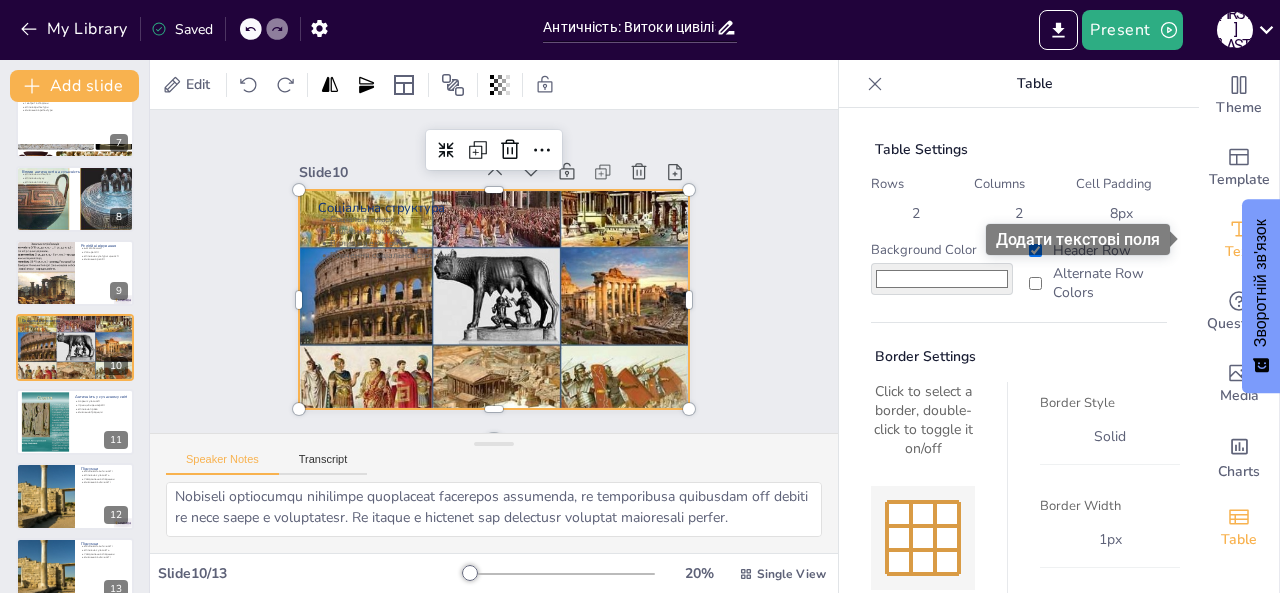 click on "Text" at bounding box center [1239, 252] 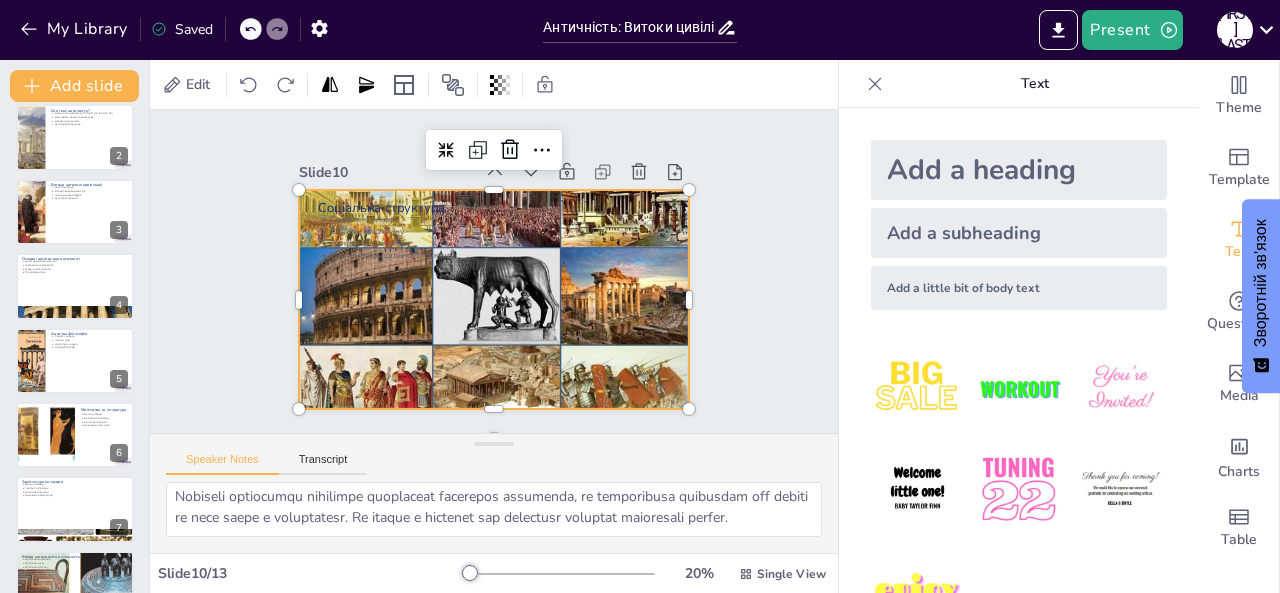 scroll, scrollTop: 0, scrollLeft: 0, axis: both 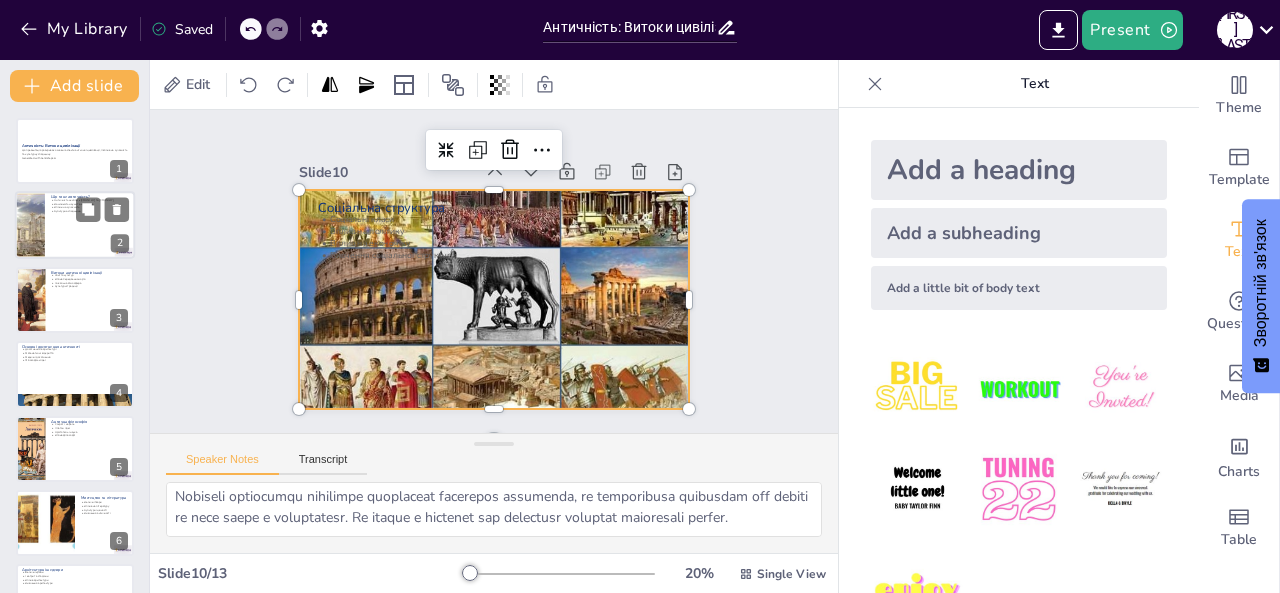 click at bounding box center (29, 226) 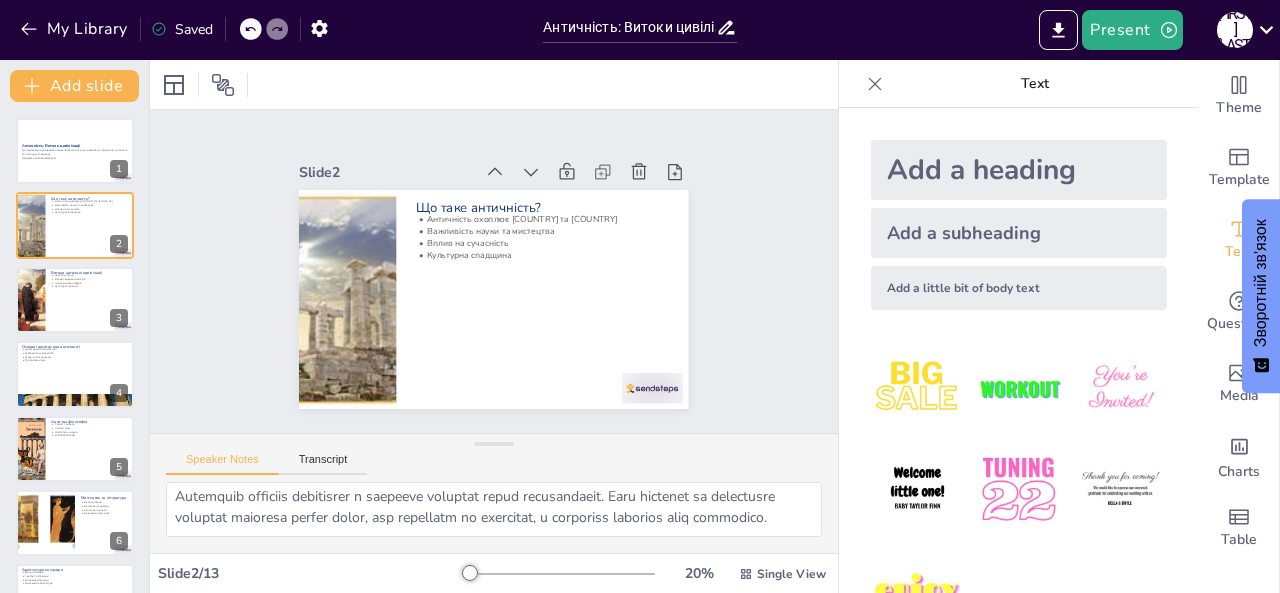 click at bounding box center (917, 388) 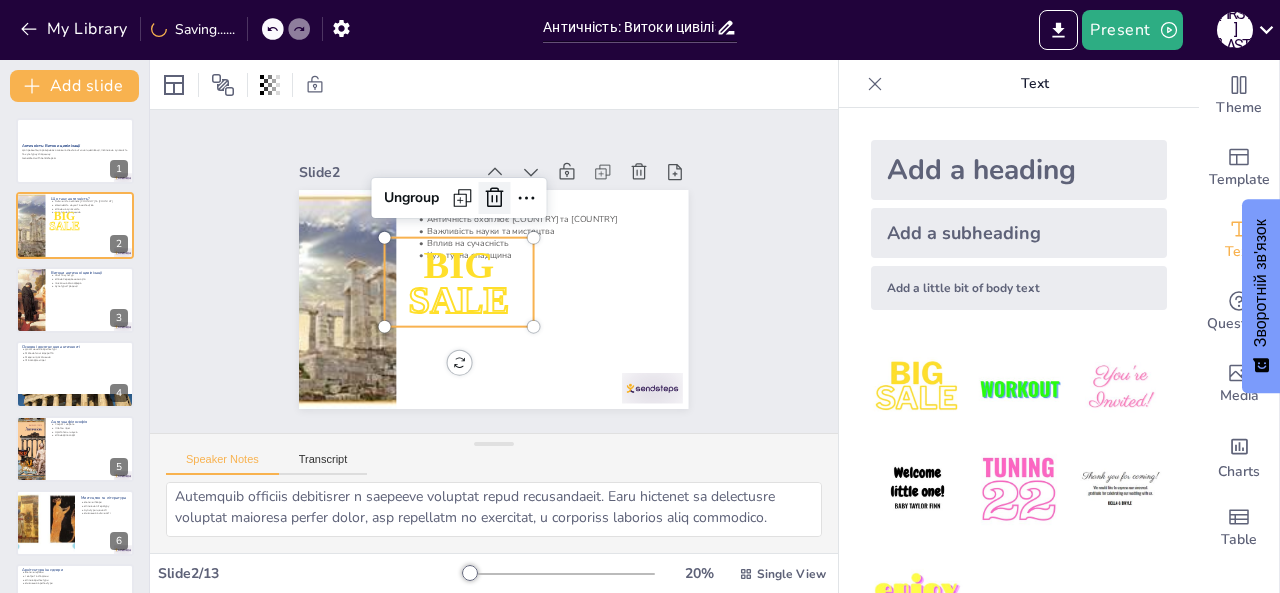click 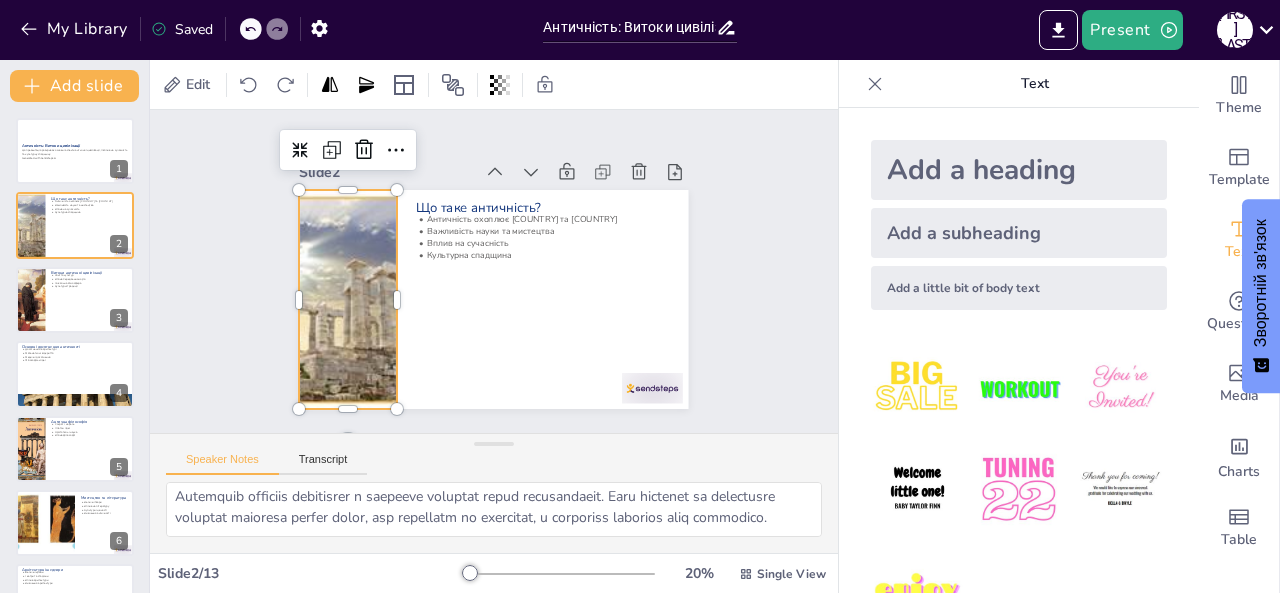 click at bounding box center (345, 268) 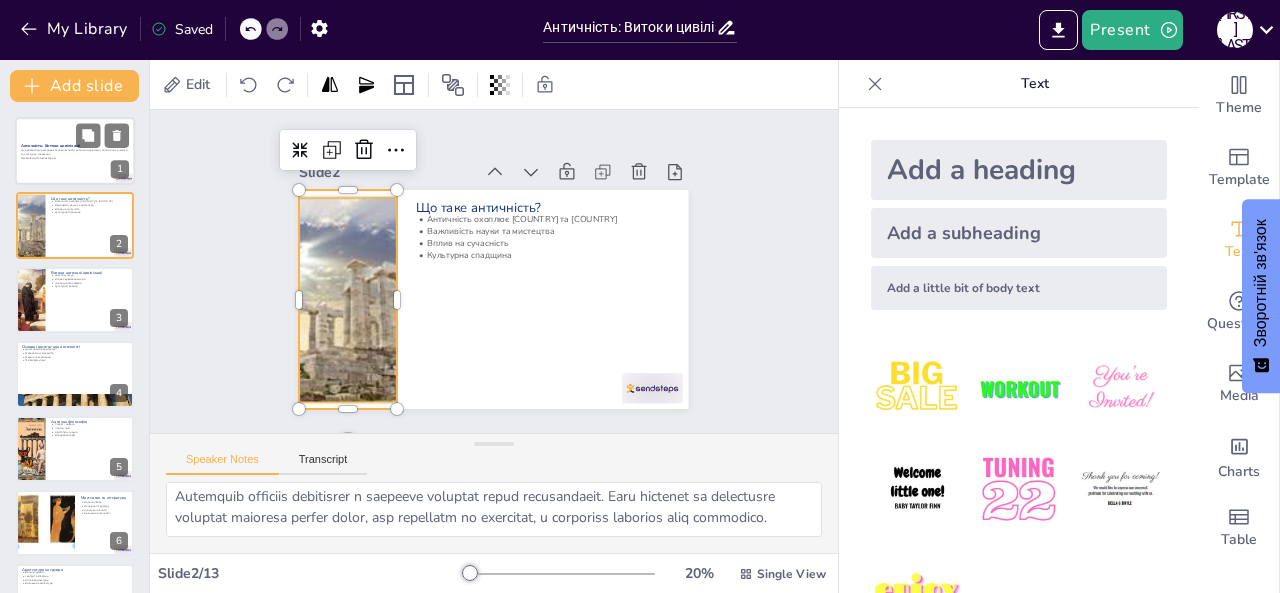 click at bounding box center [75, 151] 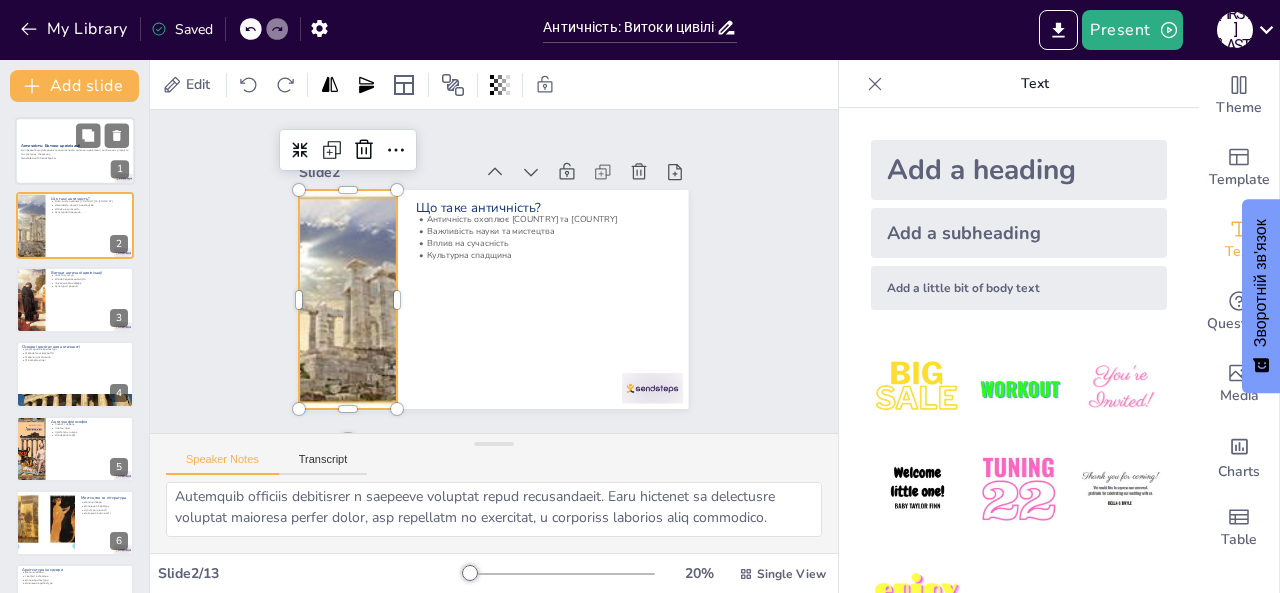 type 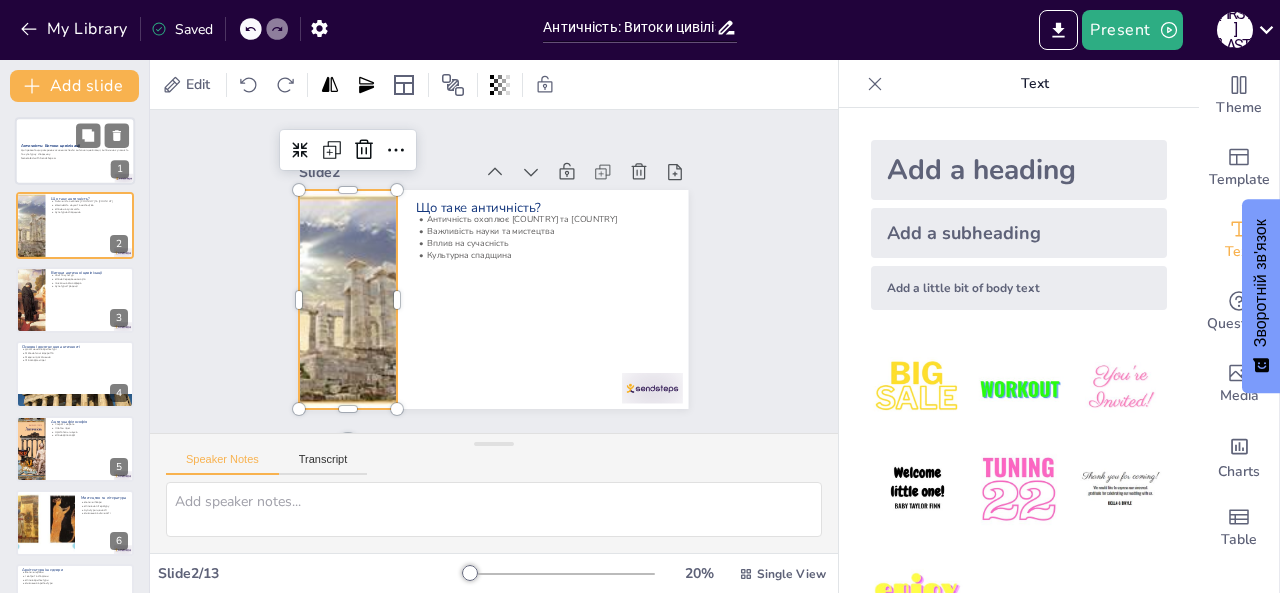 scroll, scrollTop: 0, scrollLeft: 0, axis: both 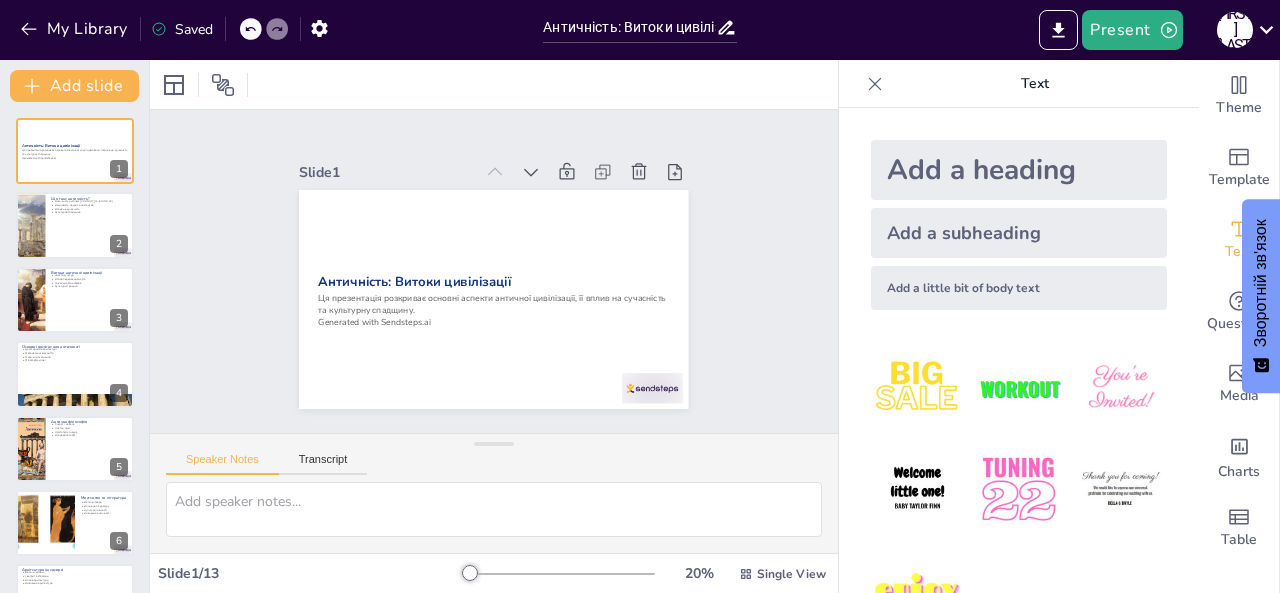 click 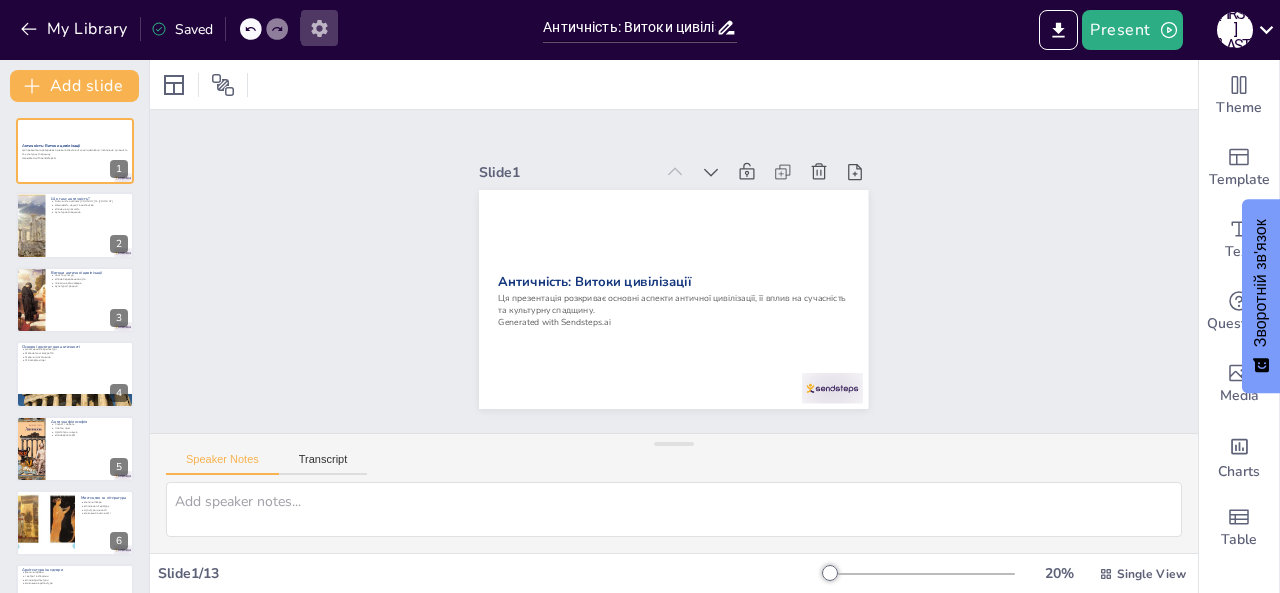 click 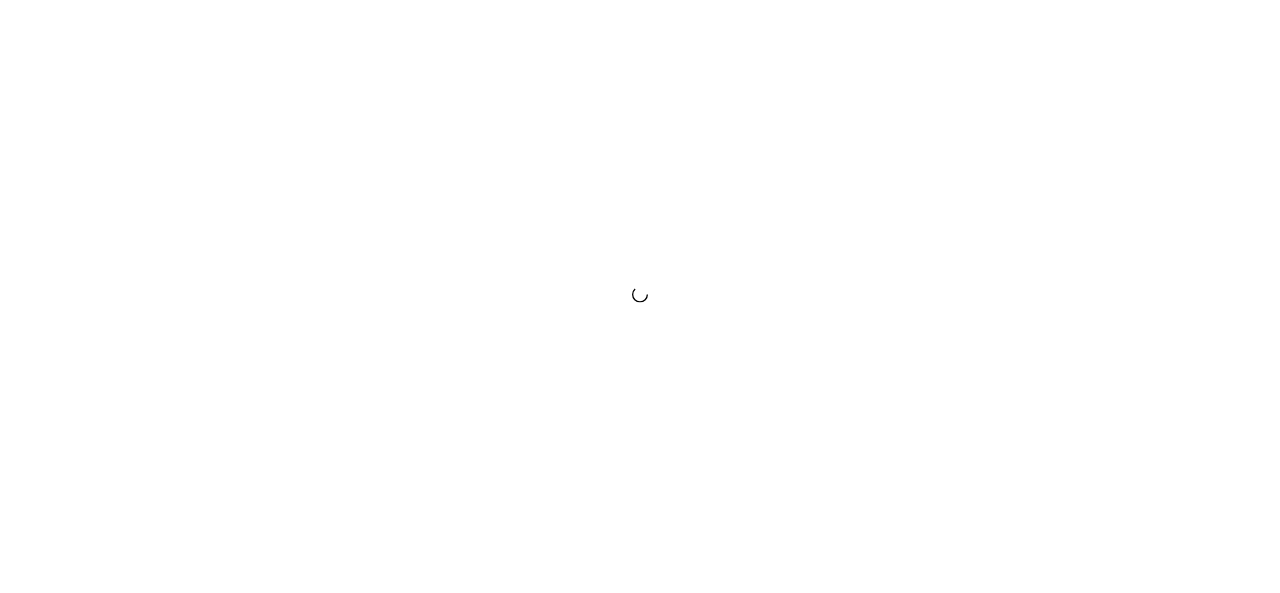 scroll, scrollTop: 0, scrollLeft: 0, axis: both 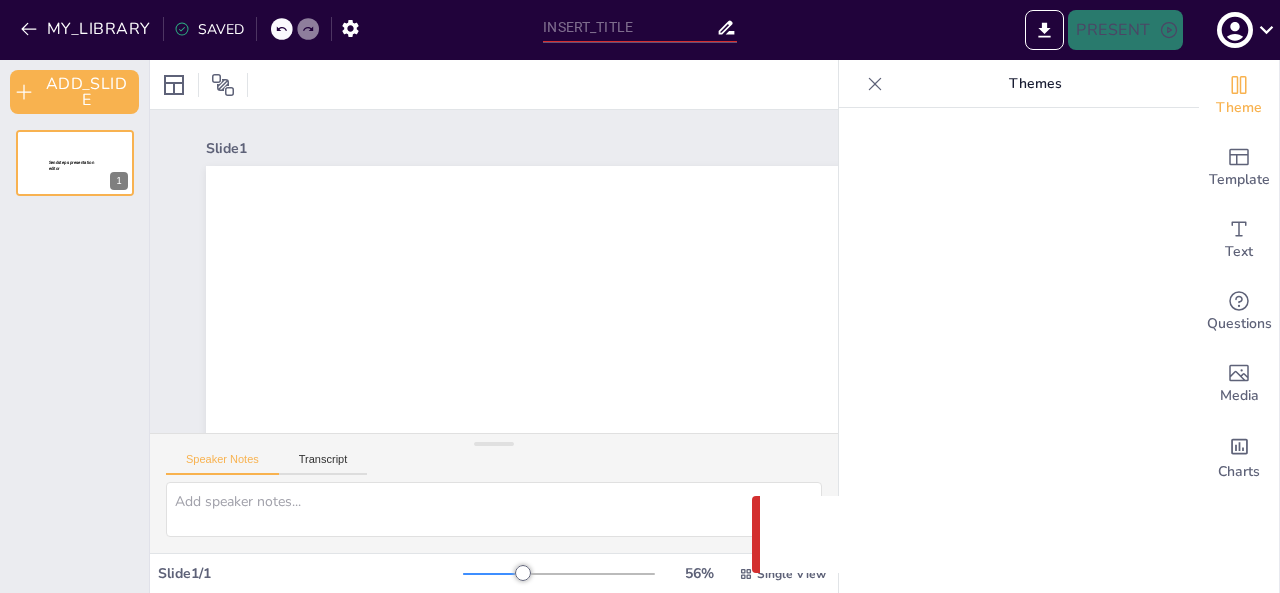 type on "Античність: Витоки цивілізації" 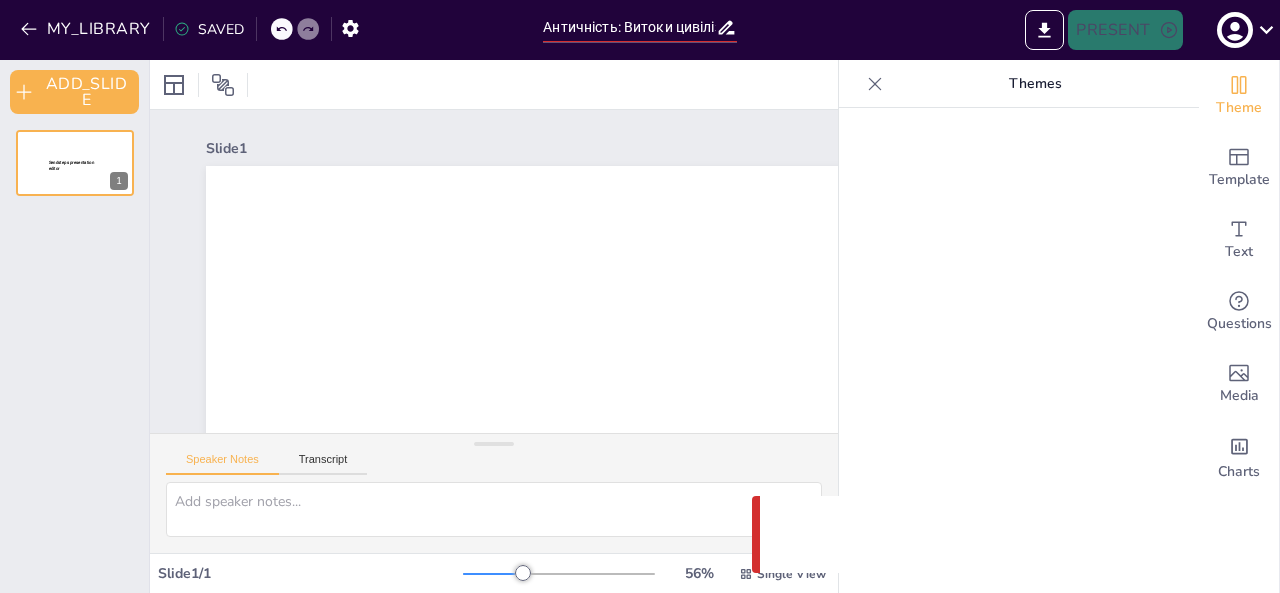 scroll, scrollTop: 0, scrollLeft: 0, axis: both 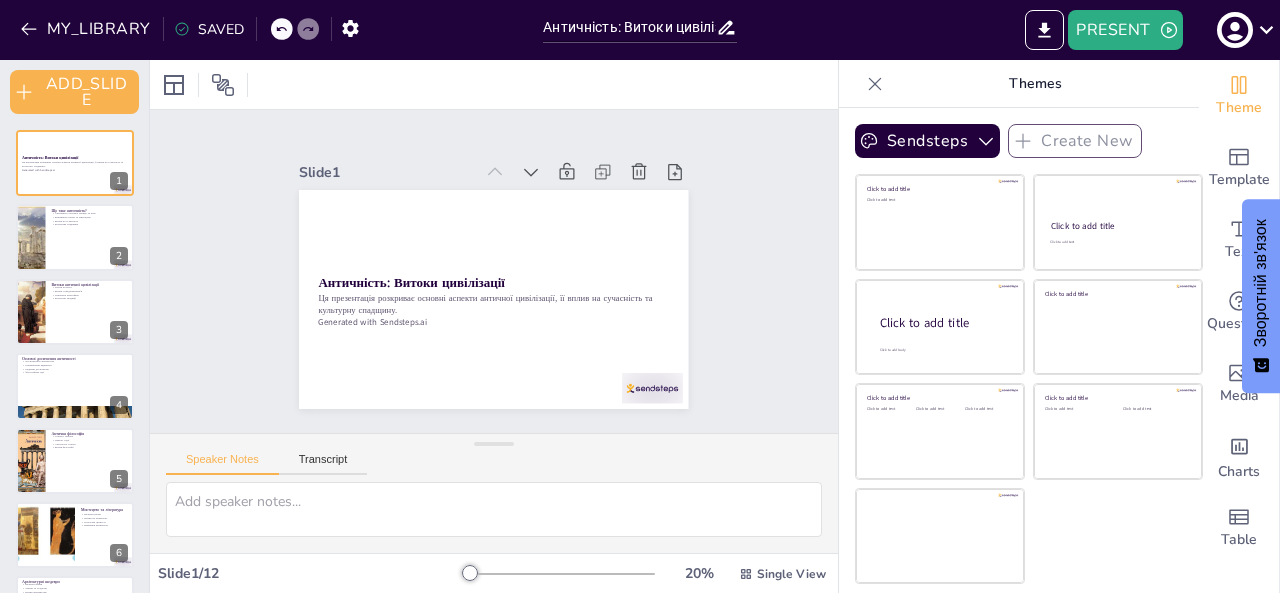 click on "Slide  1 Античність: Витоки цивілізації Ця презентація розкриває основні аспекти античної цивілізації, її вплив на сучасність та культурну спадщину. Generated with Sendsteps.ai Slide  2 Що таке античність? Античність охоплює [COUNTRY] та [COUNTRY] Важливість науки та мистецтва Вплив на сучасність Культурна спадщина Slide  3 Витоки античної цивілізації Злиття культур Вплив Середземномор'я Унікальна атмосфера Культурні традиції Slide  4 Основні досягнення античності Досягнення в архітектурі Математичні відкриття Медичні досягнення Філософські ідеї Slide  5 Антична філософія Slide  6 Slide  7 8 9" at bounding box center [493, 271] 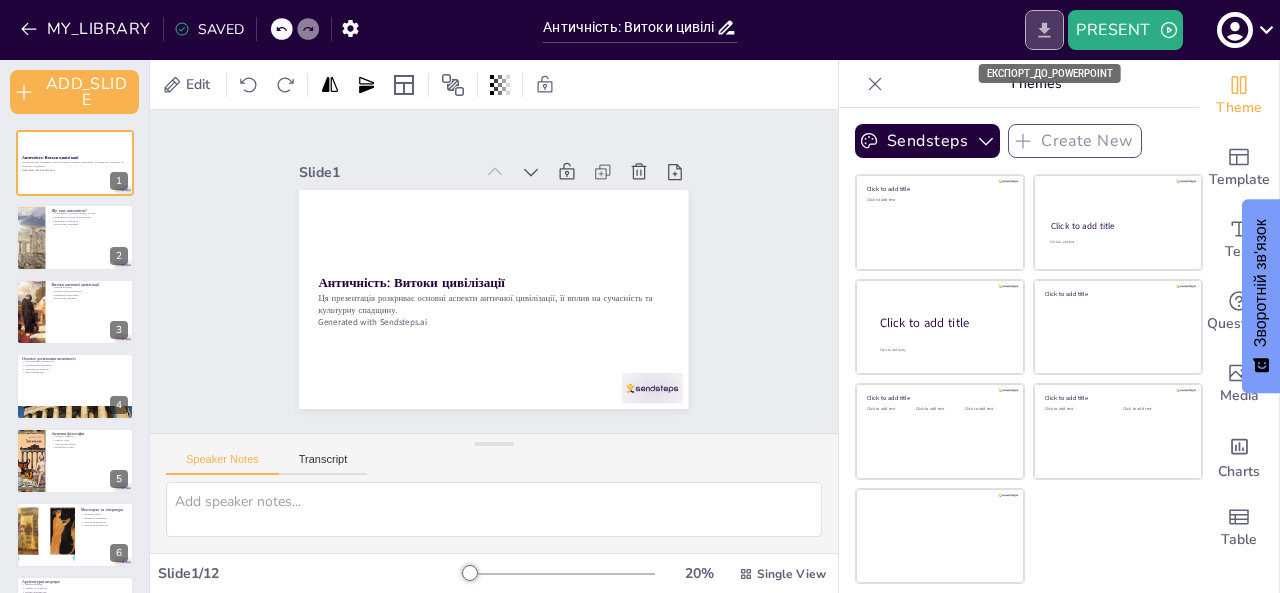 click 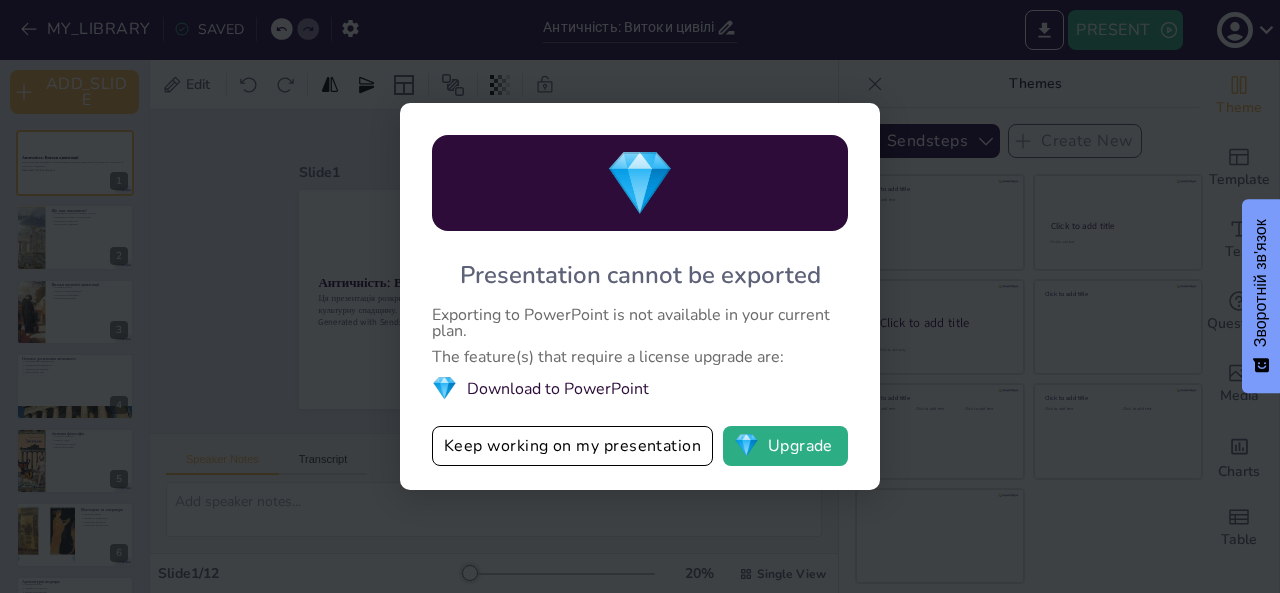 click on "💎 Presentation cannot be exported Exporting to PowerPoint is not available in your current plan. The feature(s) that require a license upgrade are: 💎 Download to PowerPoint Keep working on my presentation 💎 Upgrade" at bounding box center (640, 296) 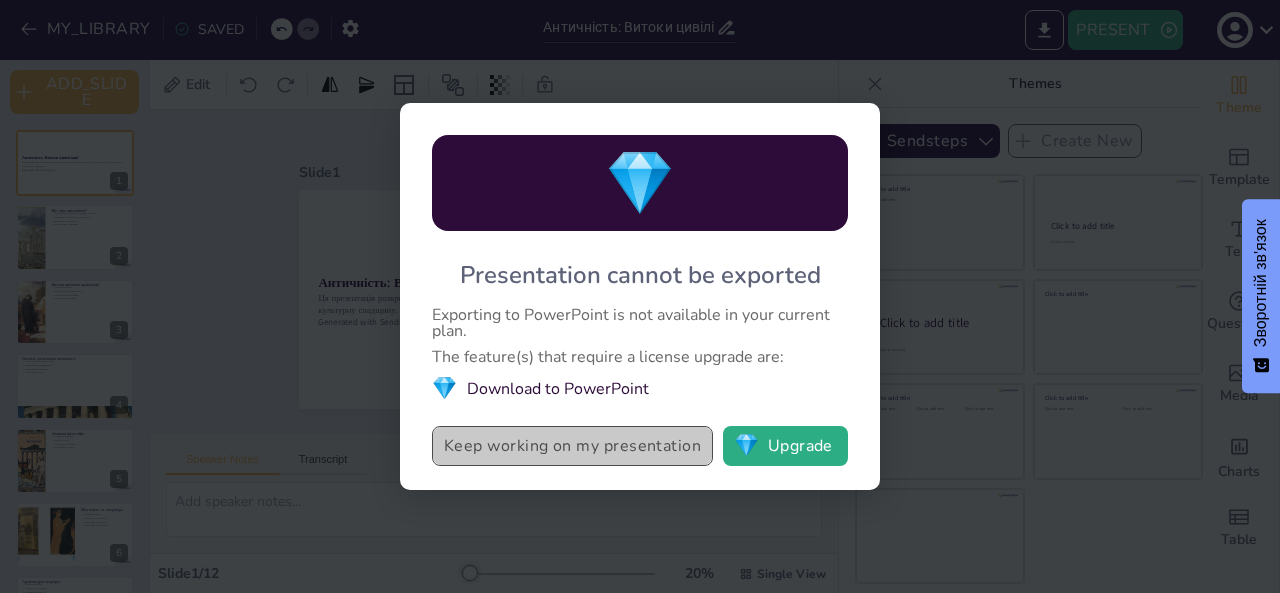 click on "Keep working on my presentation" at bounding box center (572, 446) 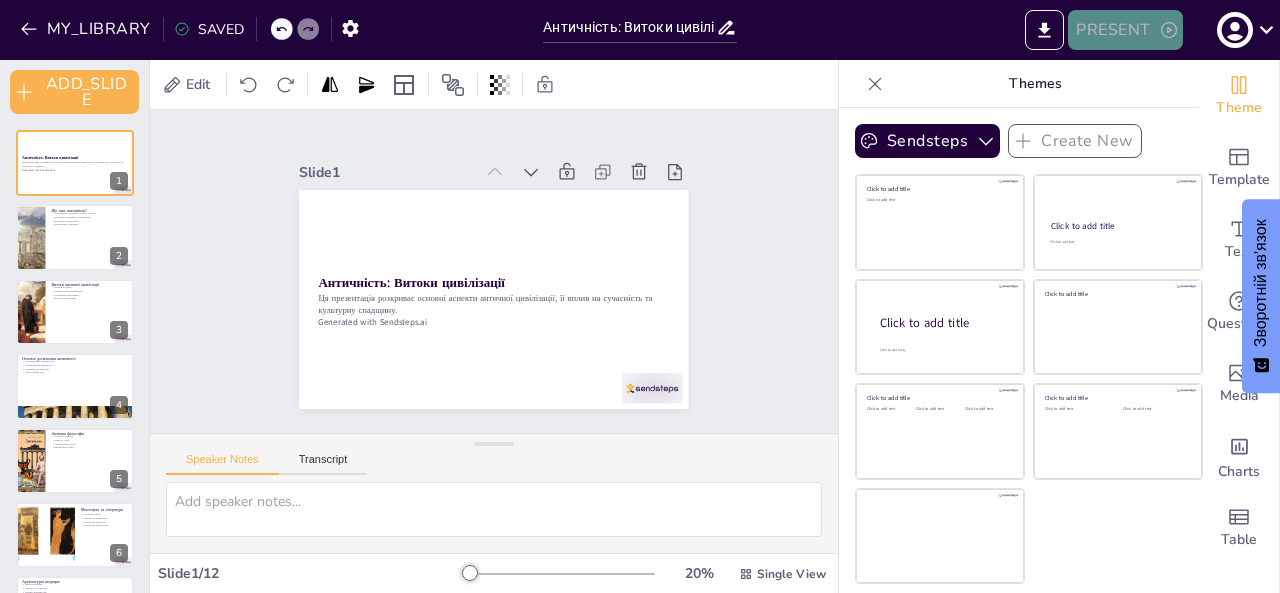 click on "PRESENT" at bounding box center [1125, 30] 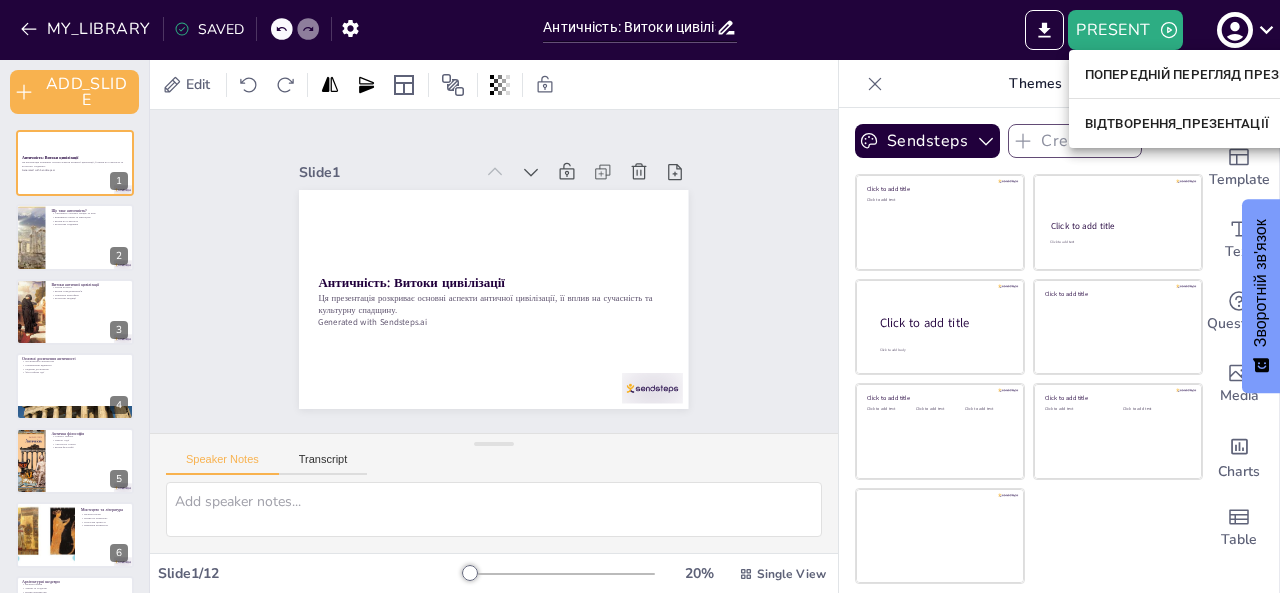click on "ПОПЕРЕДНІЙ ПЕРЕГЛЯД ПРЕЗЕНТАЦІЇ" at bounding box center (1208, 74) 